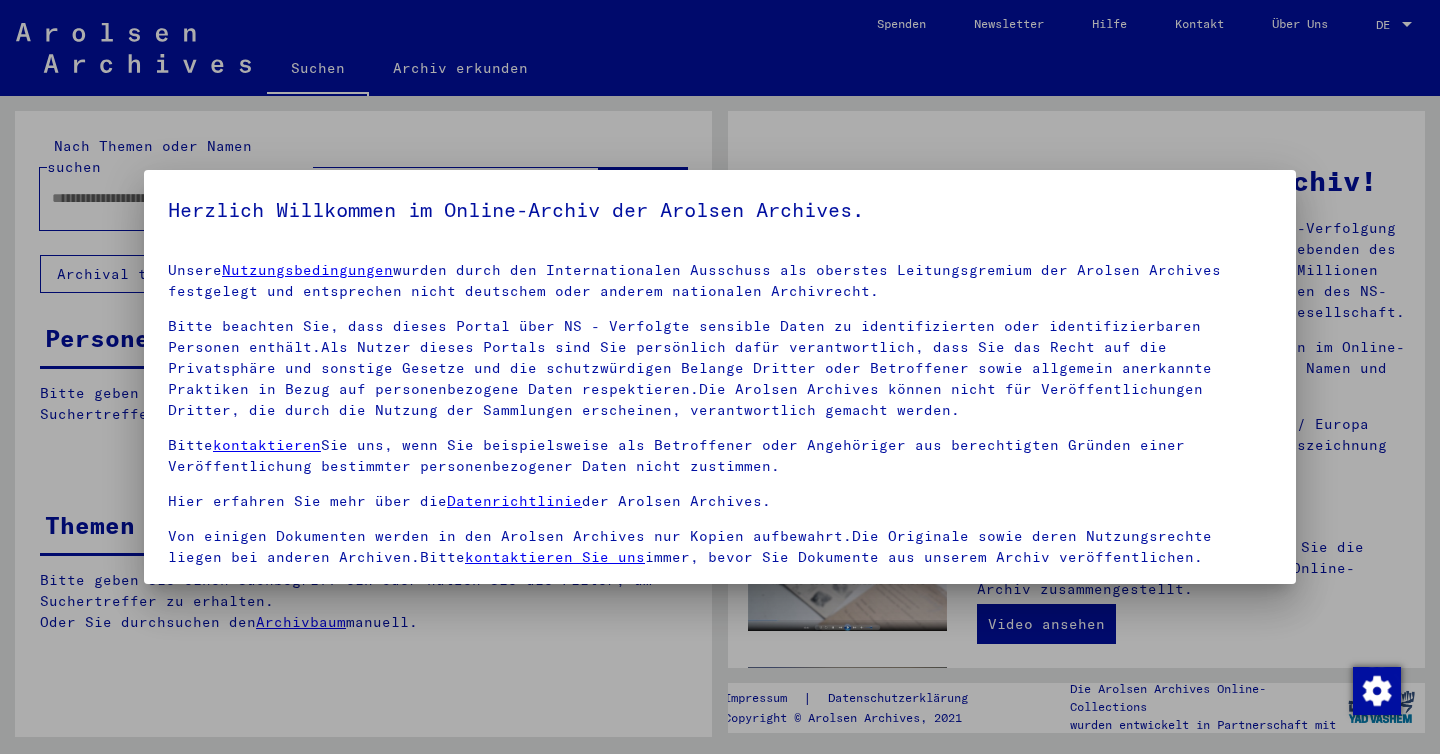 scroll, scrollTop: 0, scrollLeft: 0, axis: both 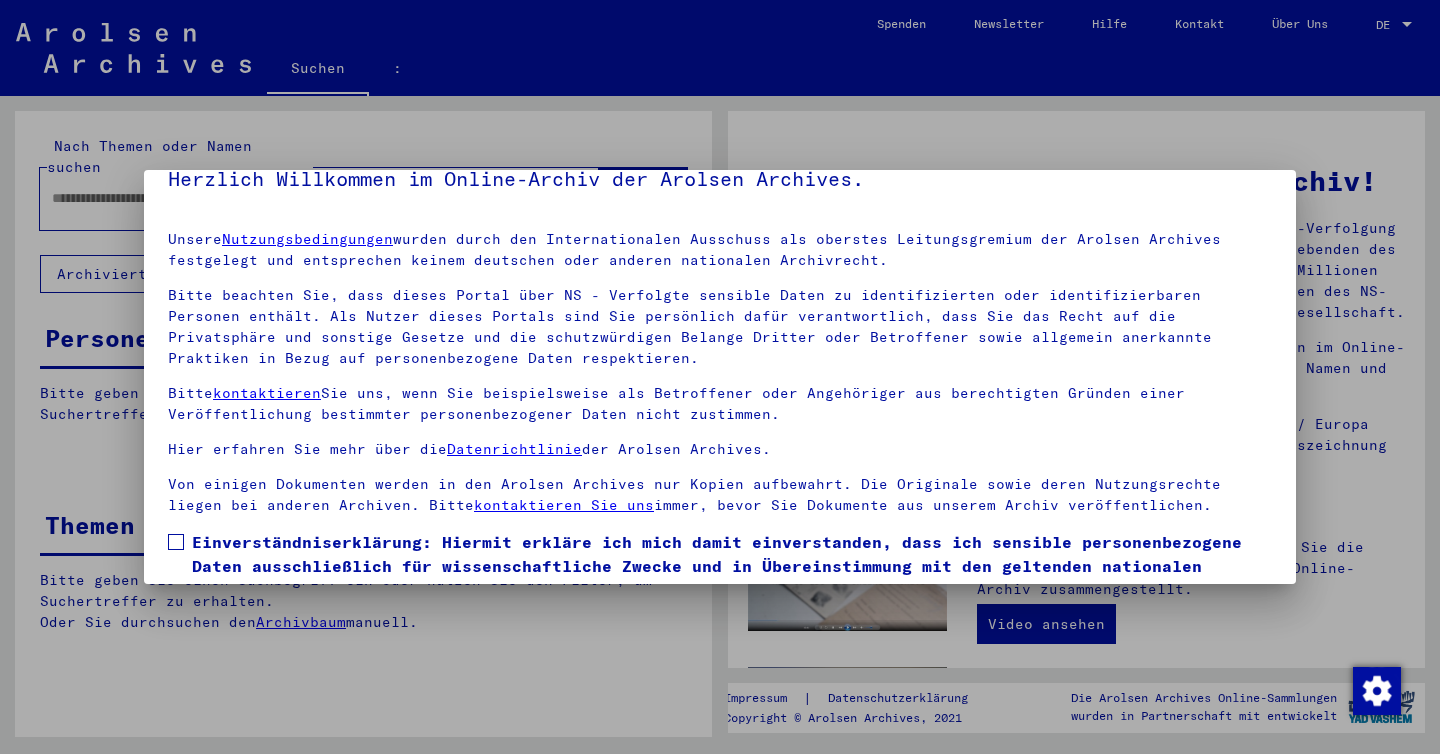 click at bounding box center [176, 542] 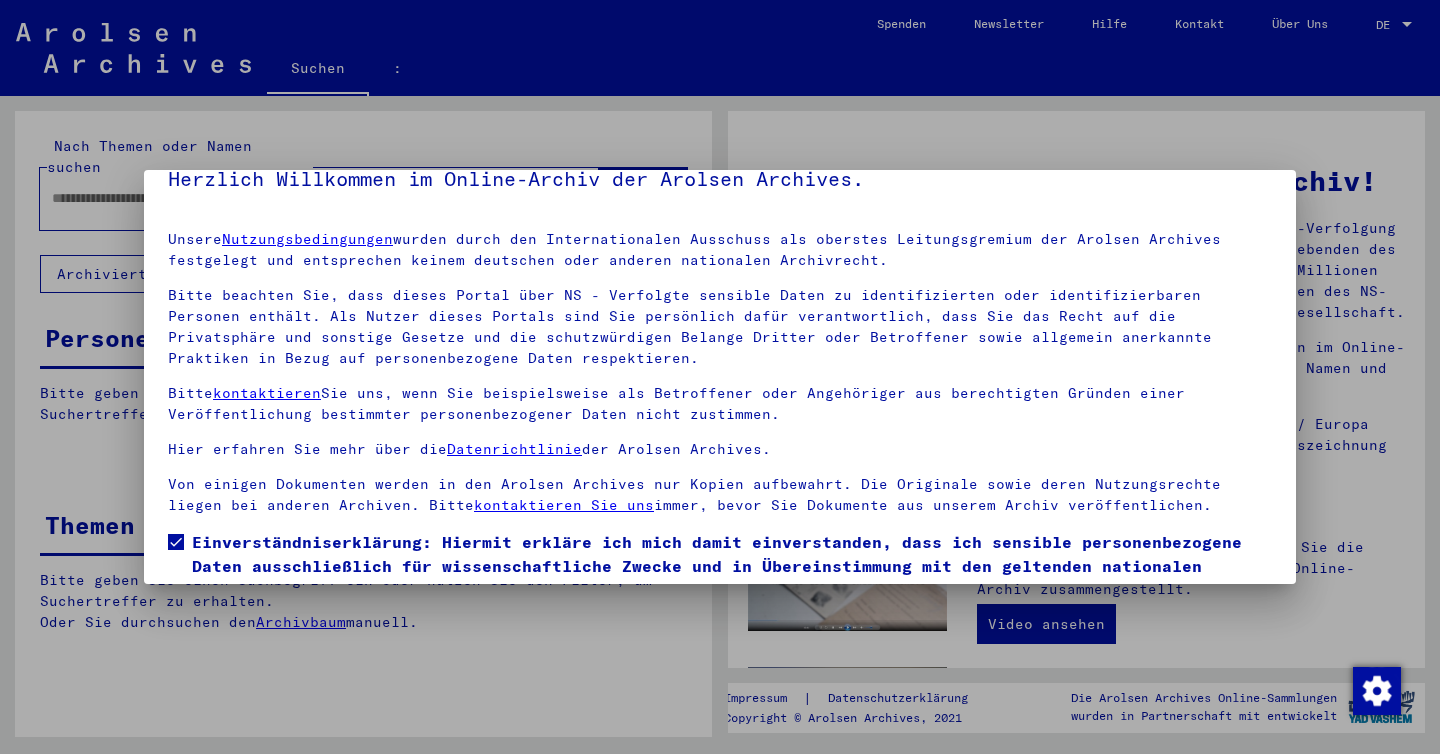 scroll, scrollTop: 144, scrollLeft: 0, axis: vertical 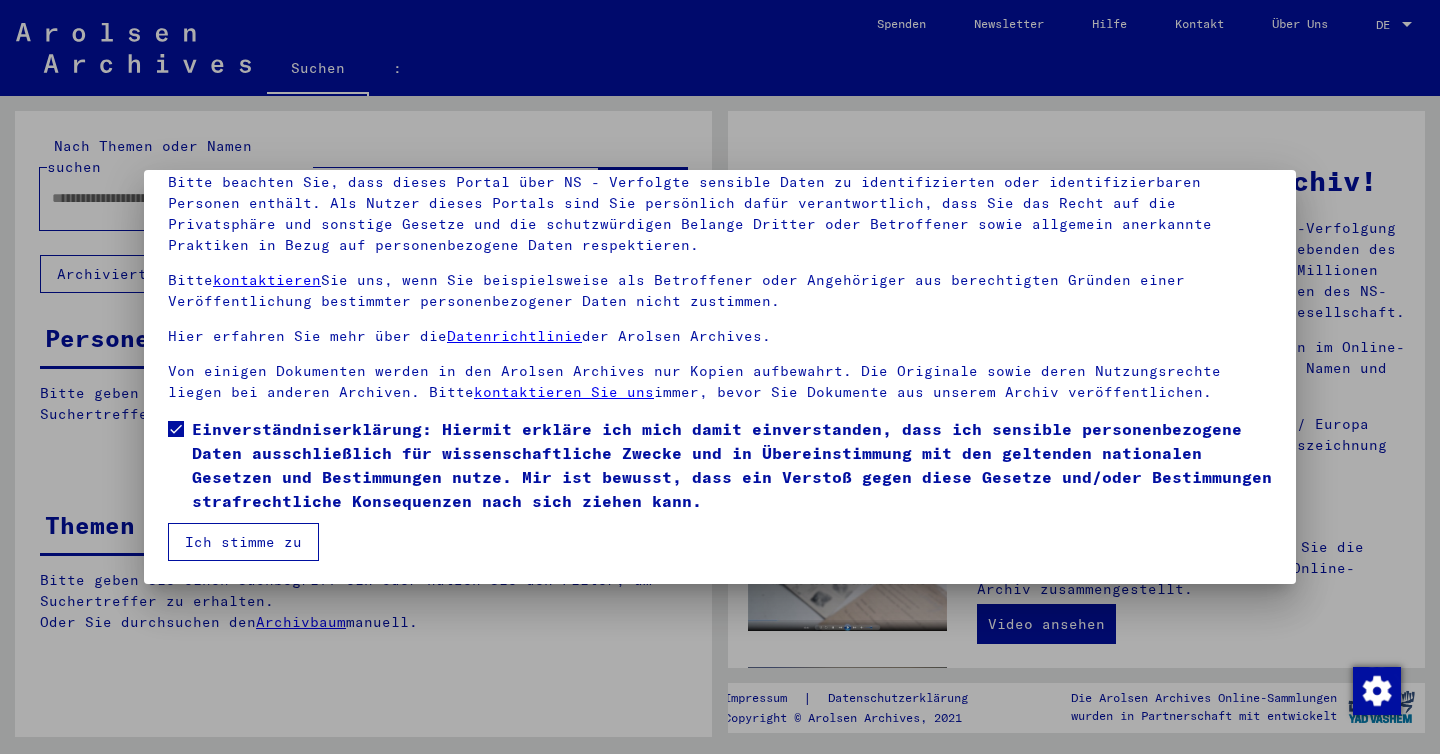 click on "Ich stimme zu" at bounding box center [243, 542] 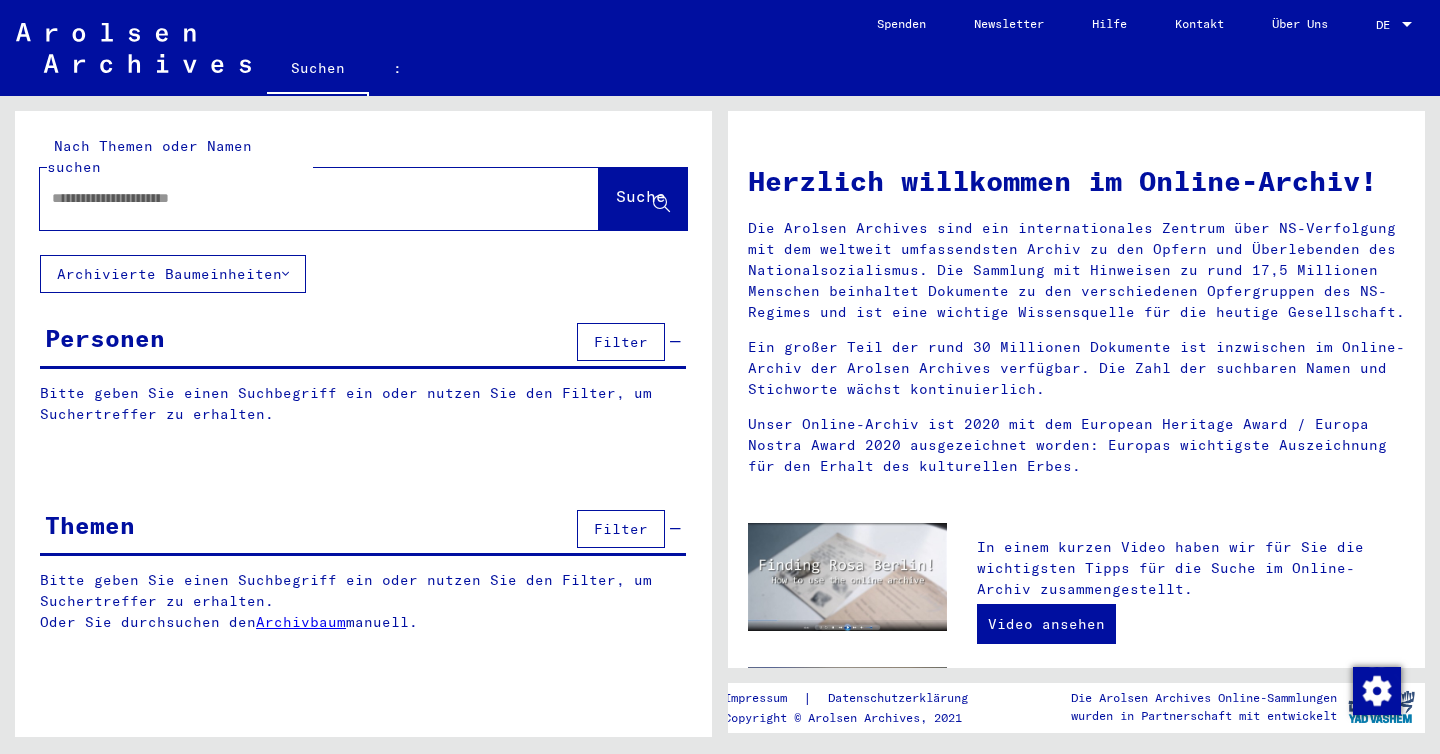 click at bounding box center (295, 198) 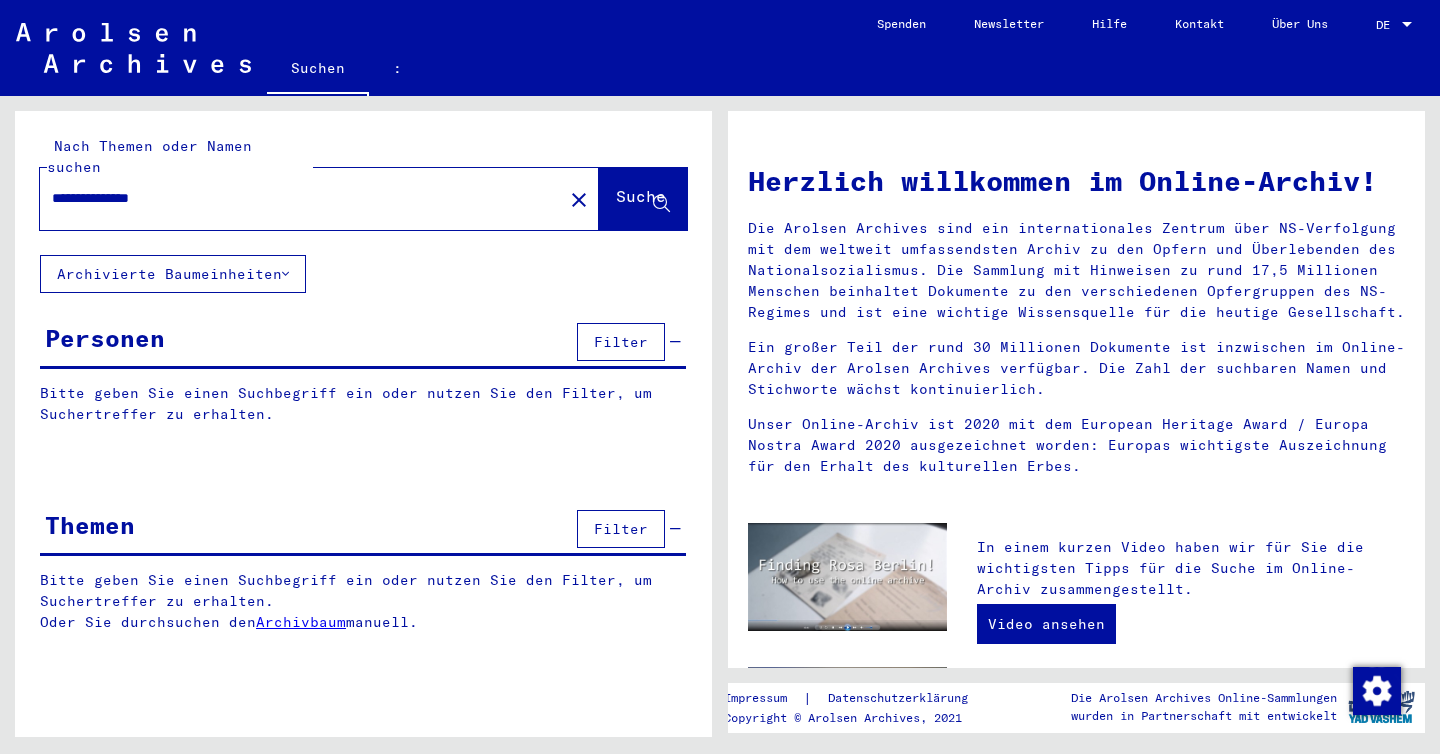 type on "**********" 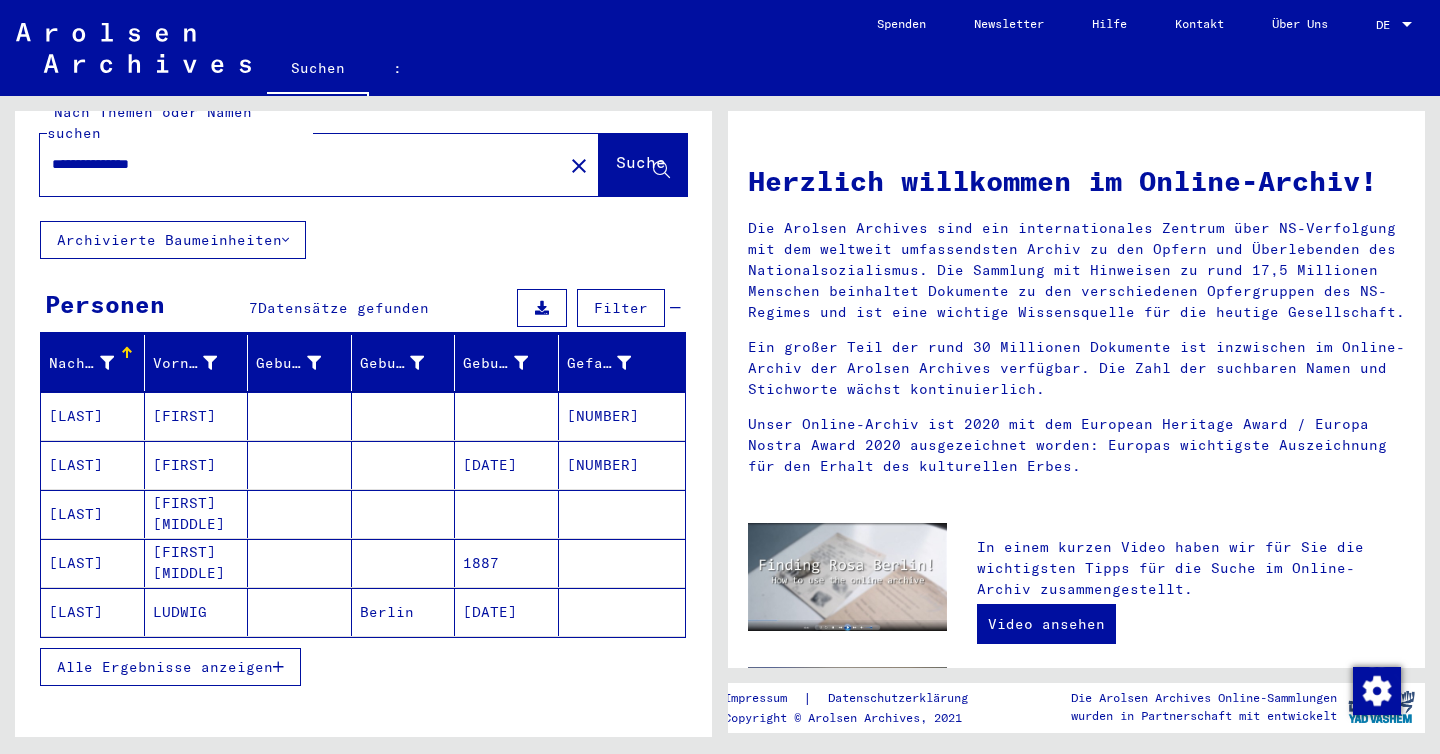 scroll, scrollTop: 39, scrollLeft: 0, axis: vertical 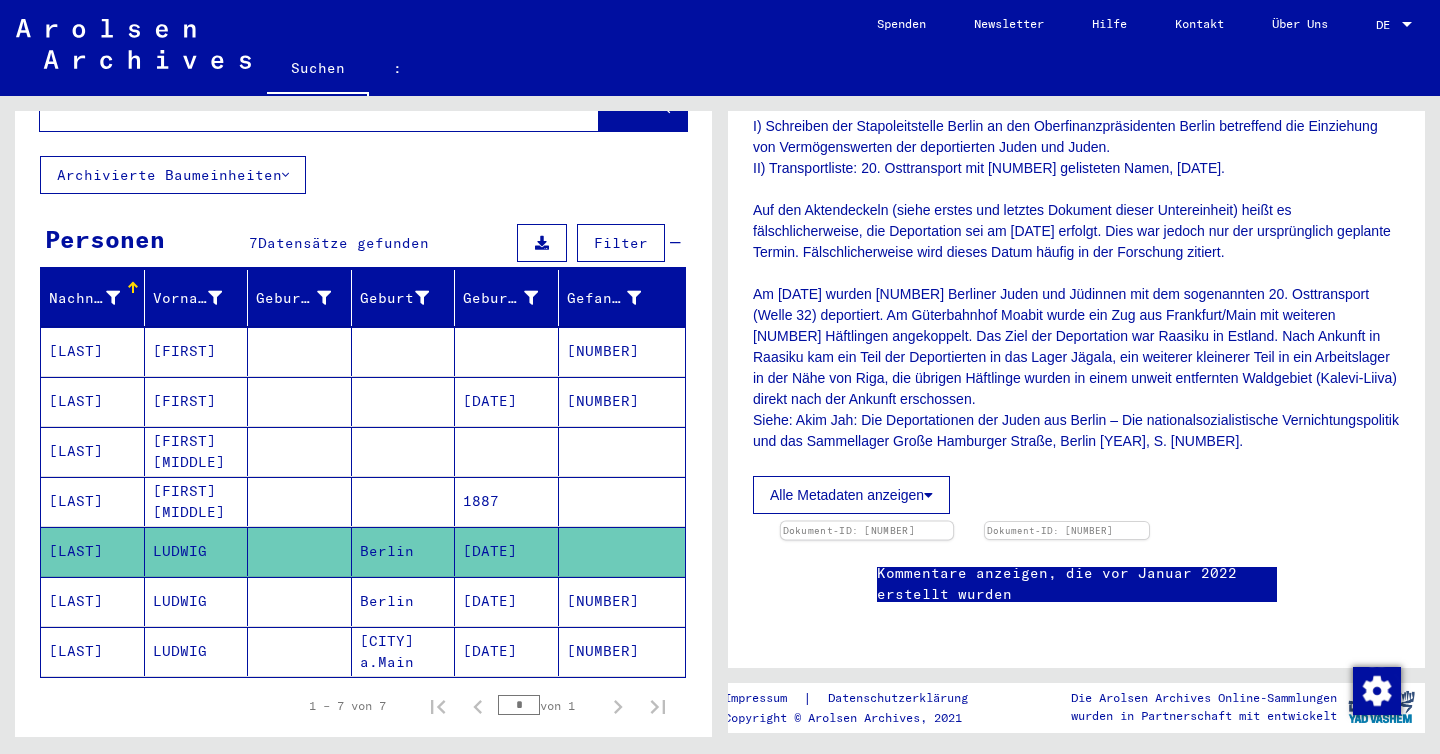 click at bounding box center (867, 522) 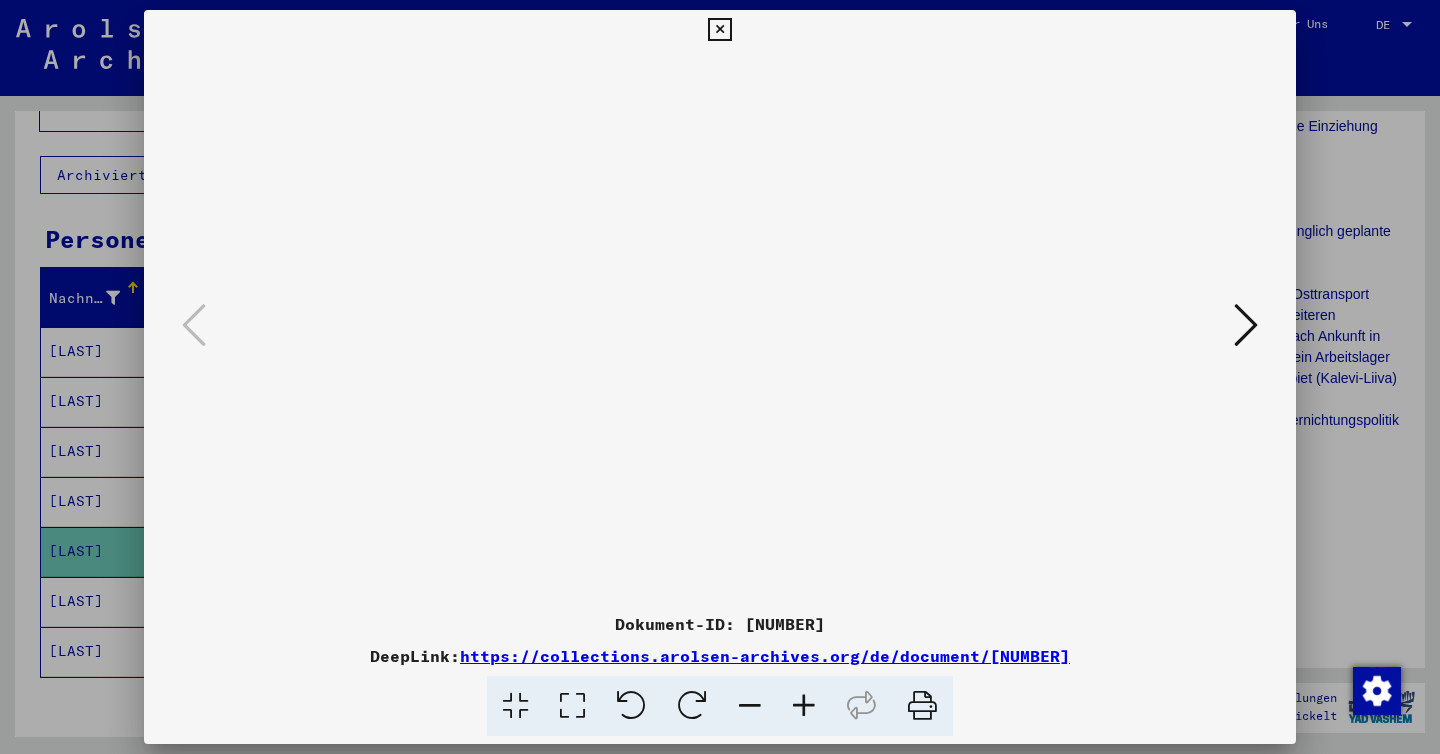 type 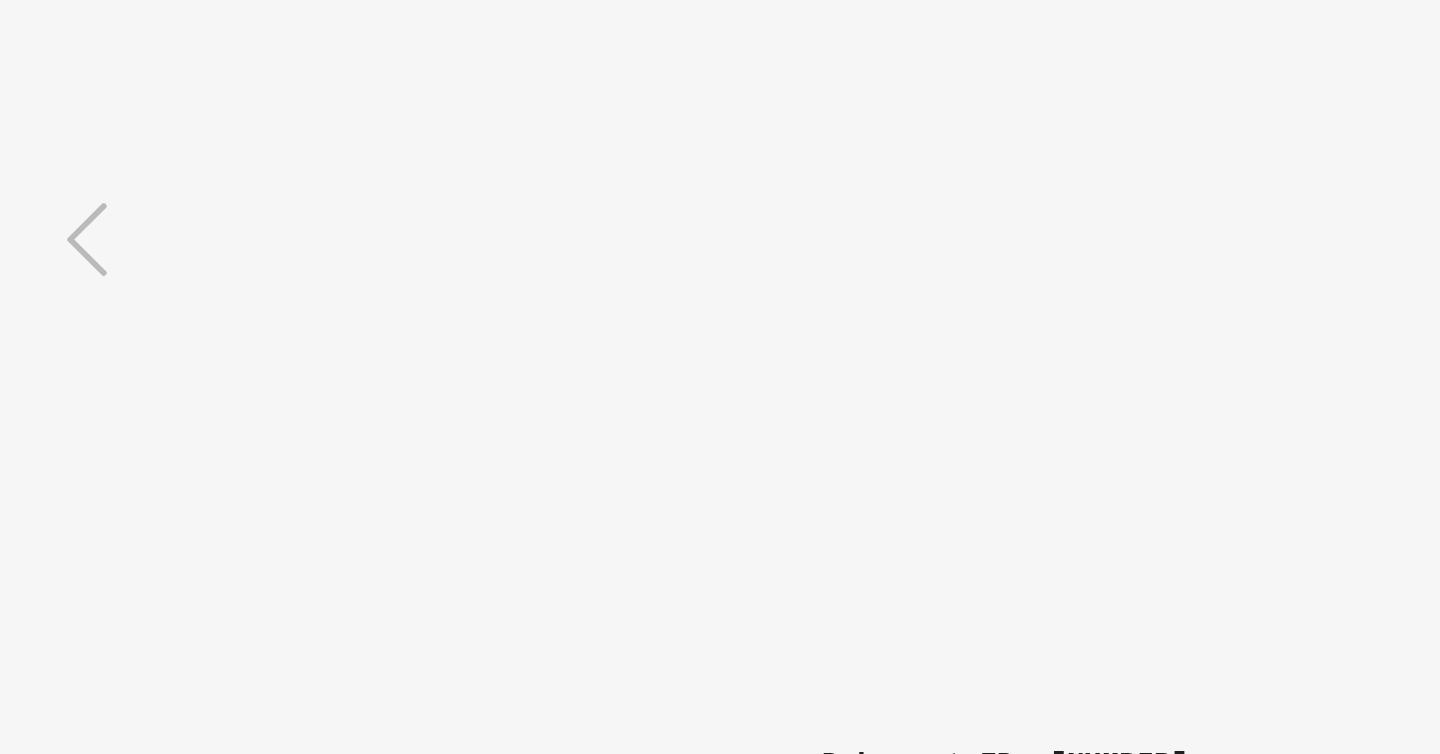 drag, startPoint x: 359, startPoint y: 457, endPoint x: 351, endPoint y: 469, distance: 14.422205 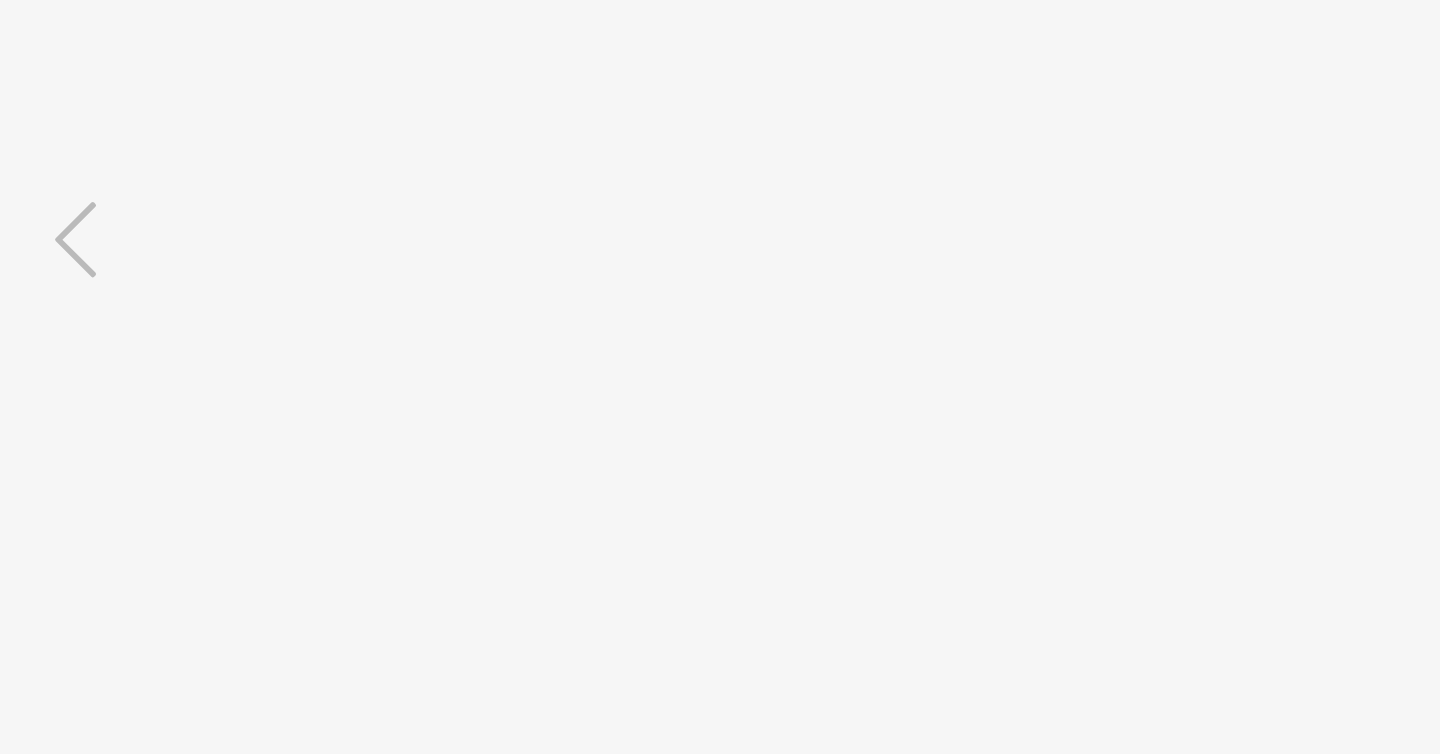 drag, startPoint x: 470, startPoint y: 397, endPoint x: 406, endPoint y: 390, distance: 64.381676 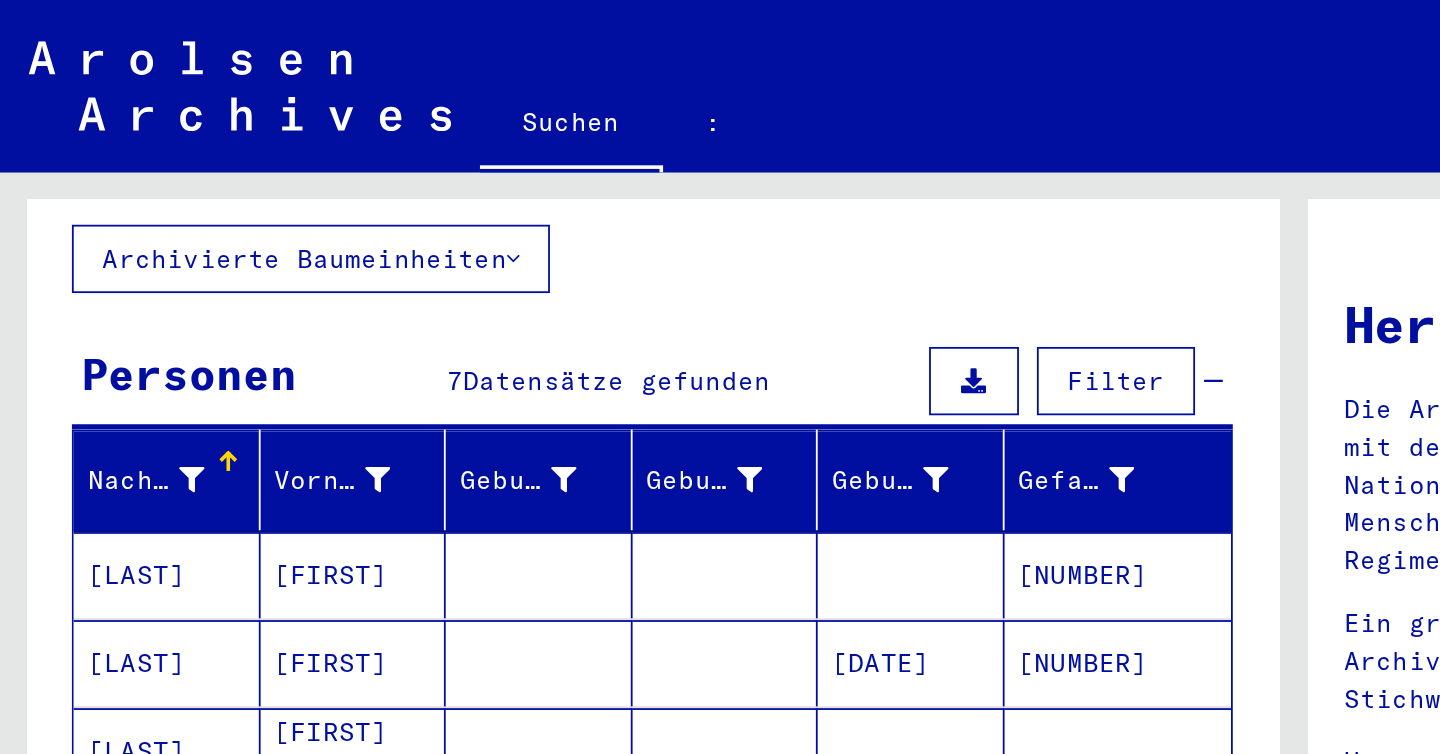 scroll, scrollTop: 151, scrollLeft: 0, axis: vertical 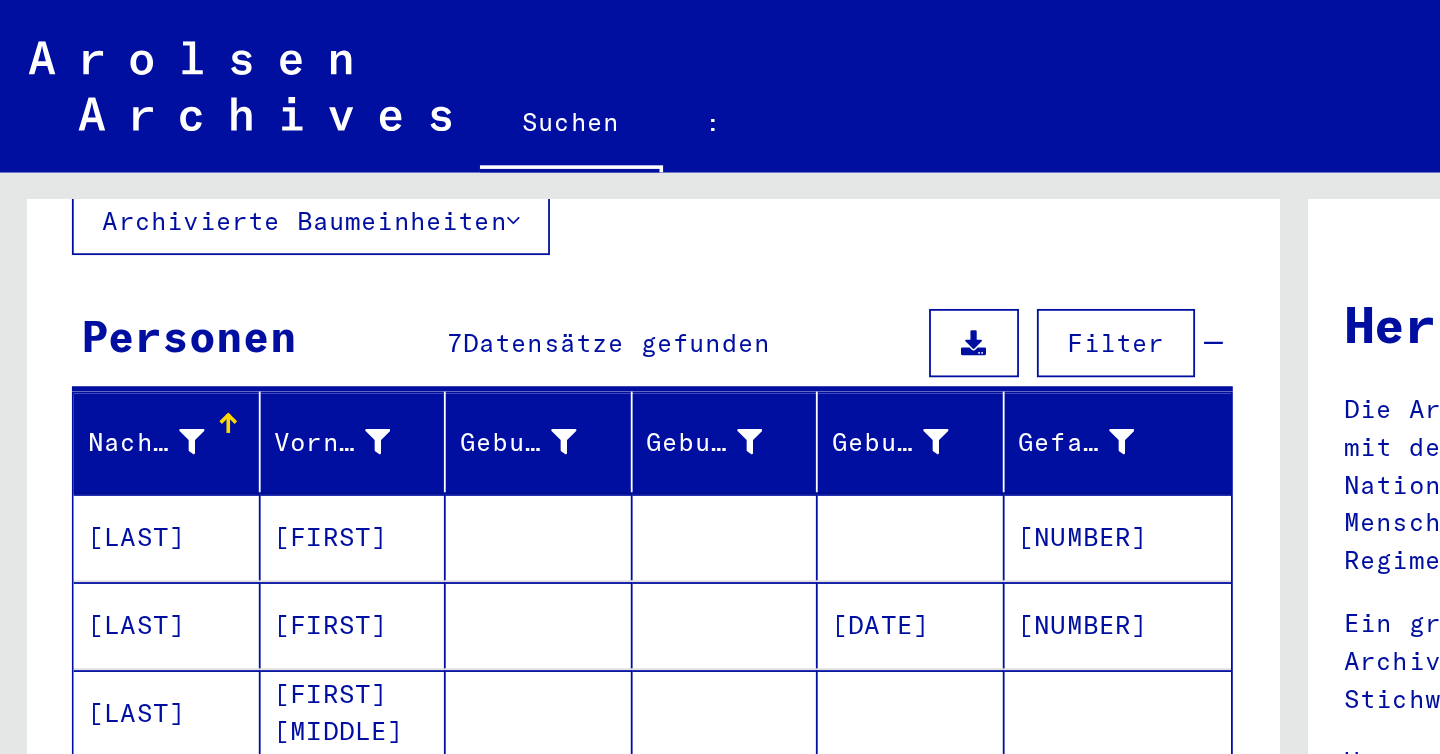 click on "[FIRST]" at bounding box center [184, 299] 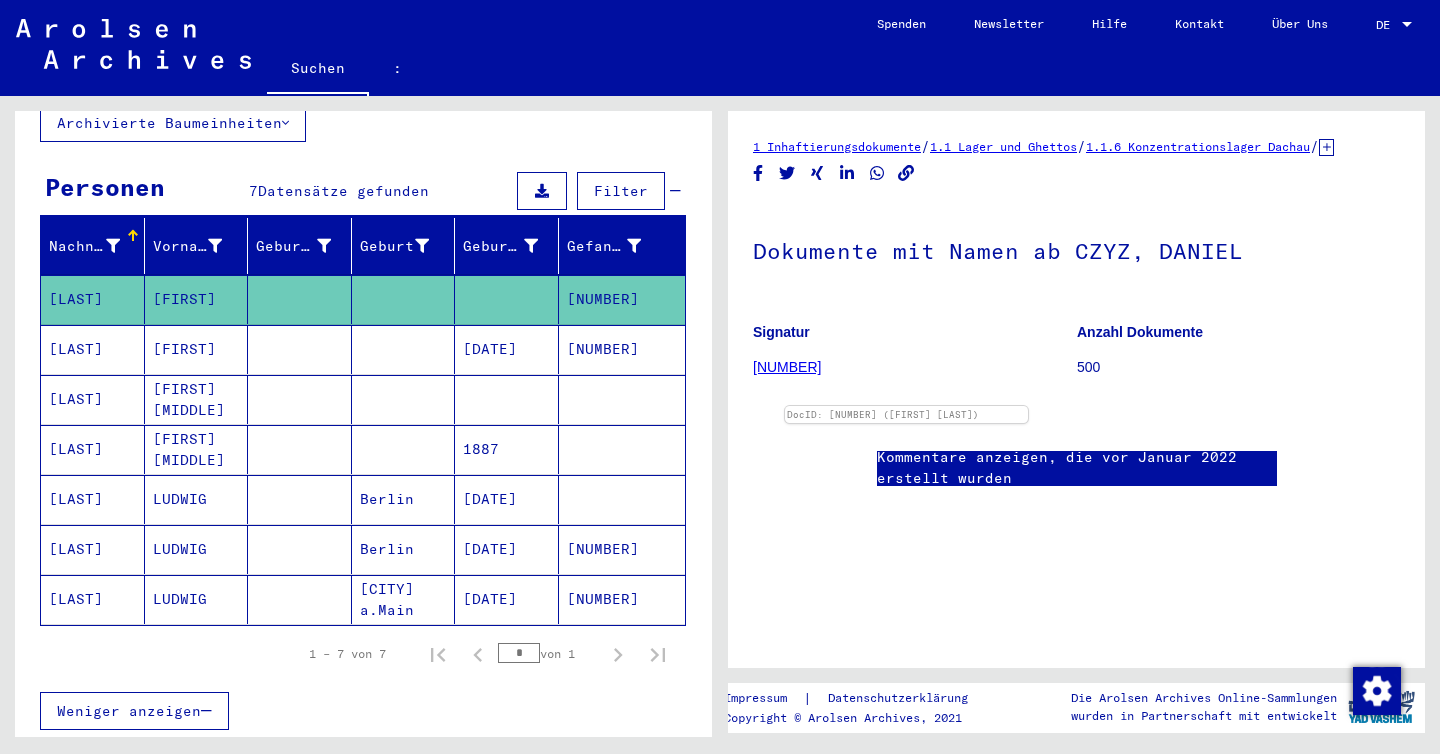 scroll, scrollTop: 0, scrollLeft: 0, axis: both 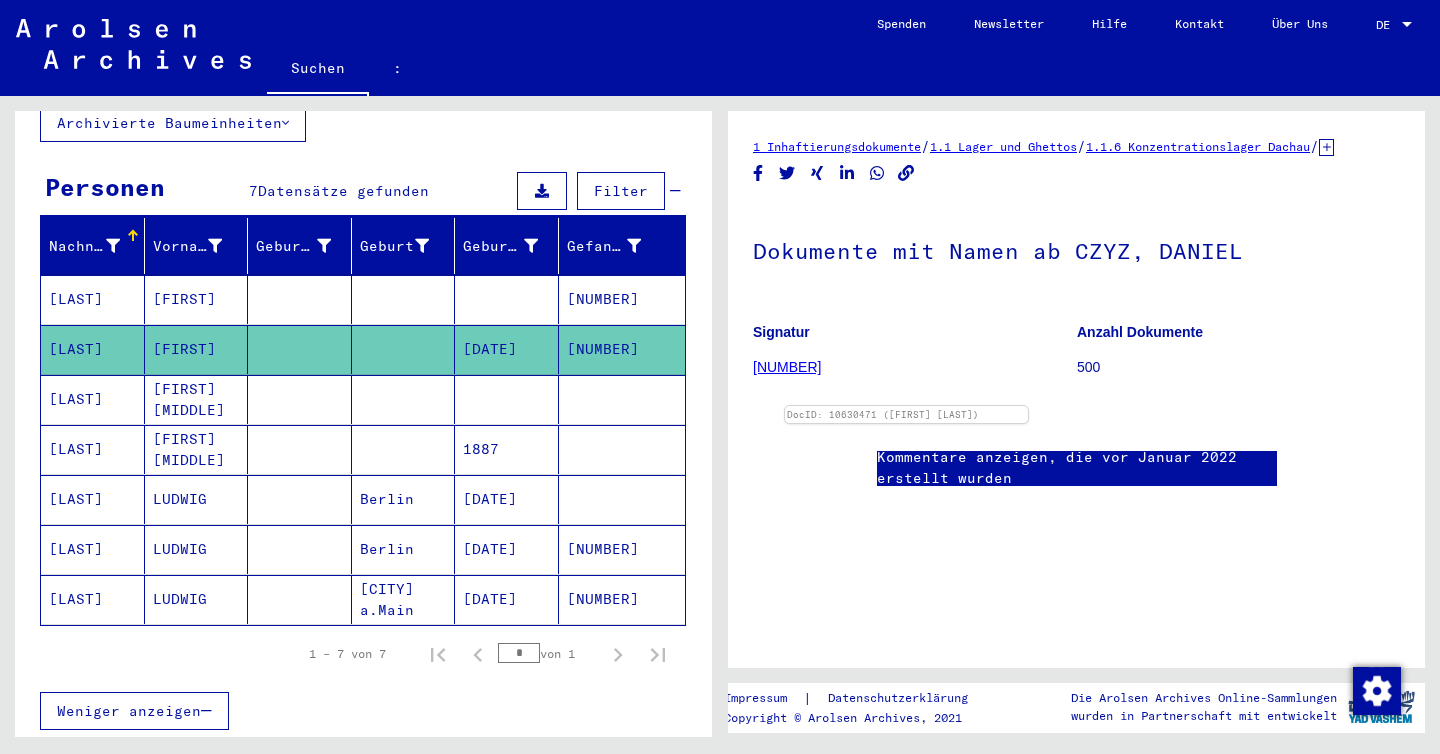 click at bounding box center (507, 299) 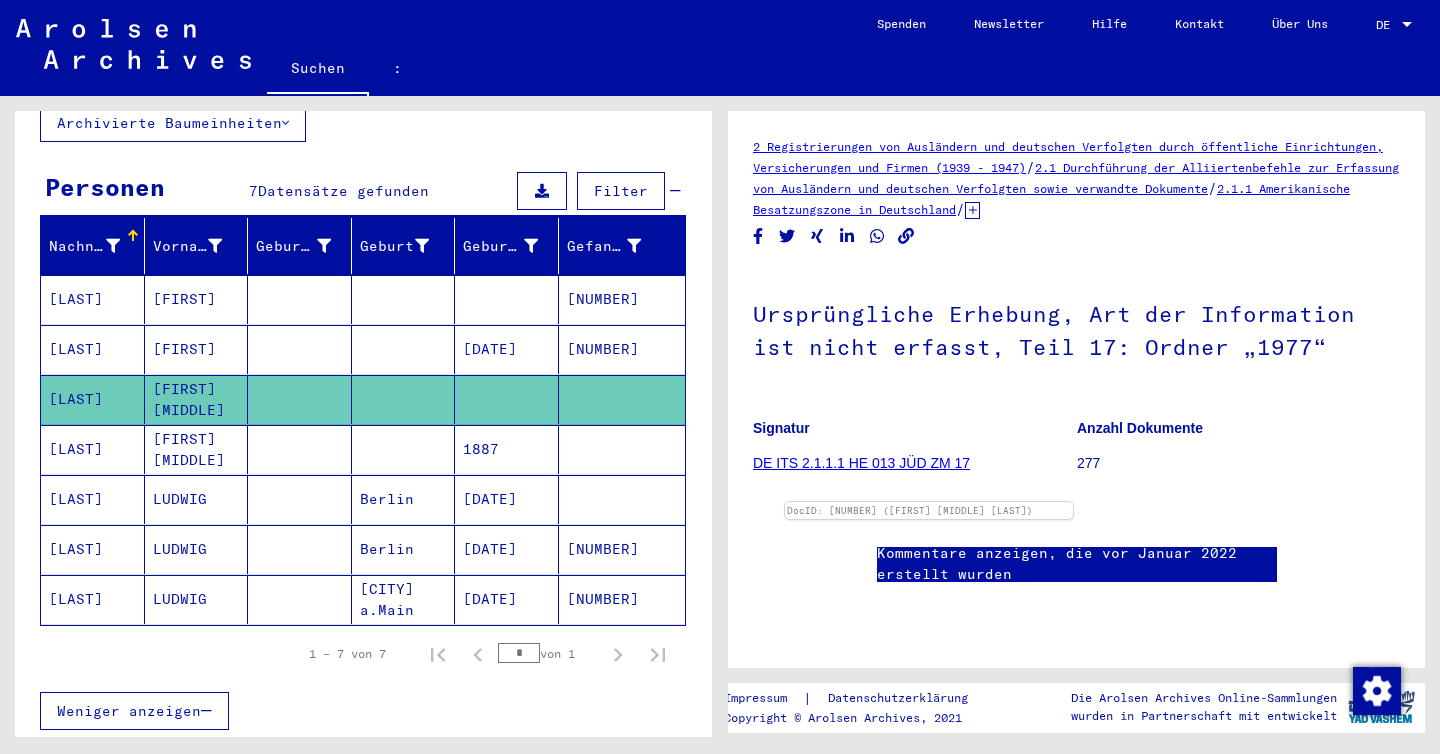 scroll, scrollTop: 0, scrollLeft: 0, axis: both 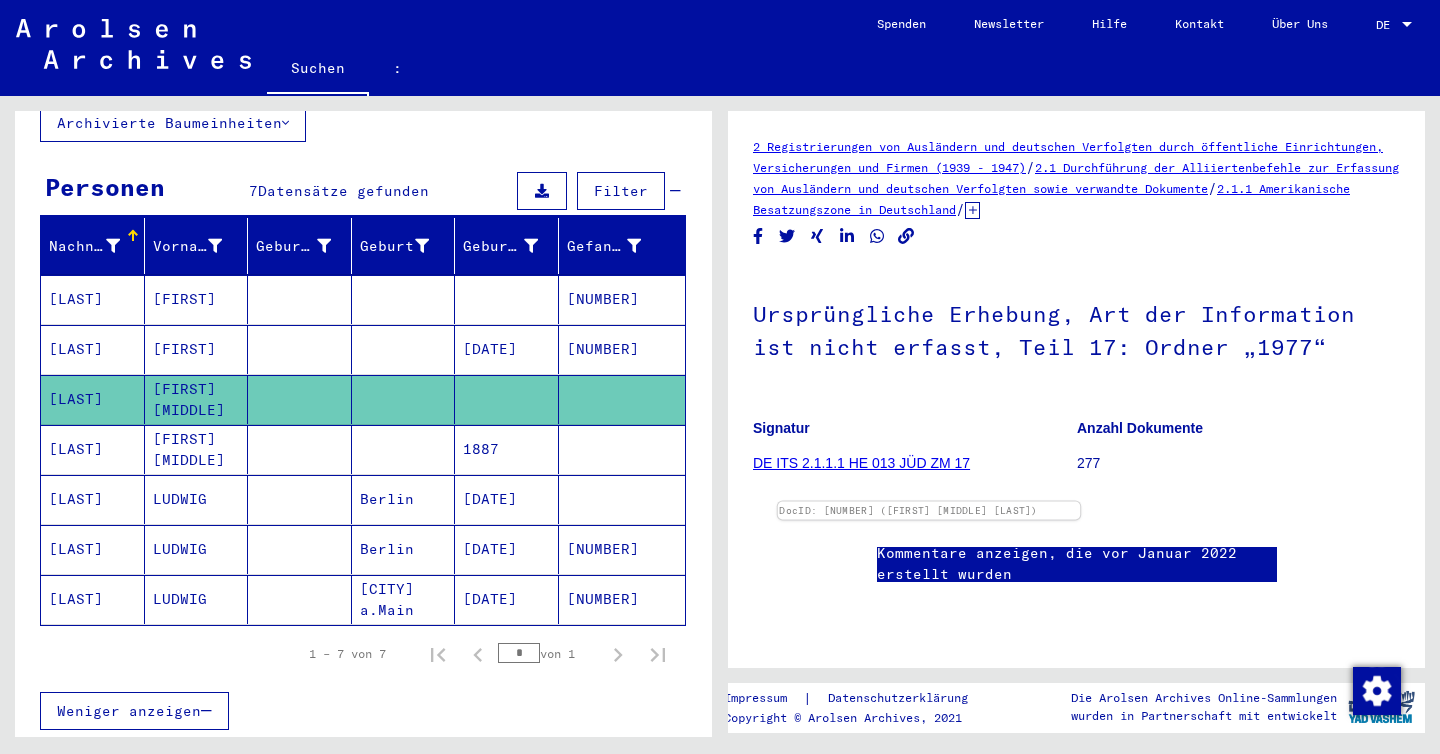 click at bounding box center [929, 502] 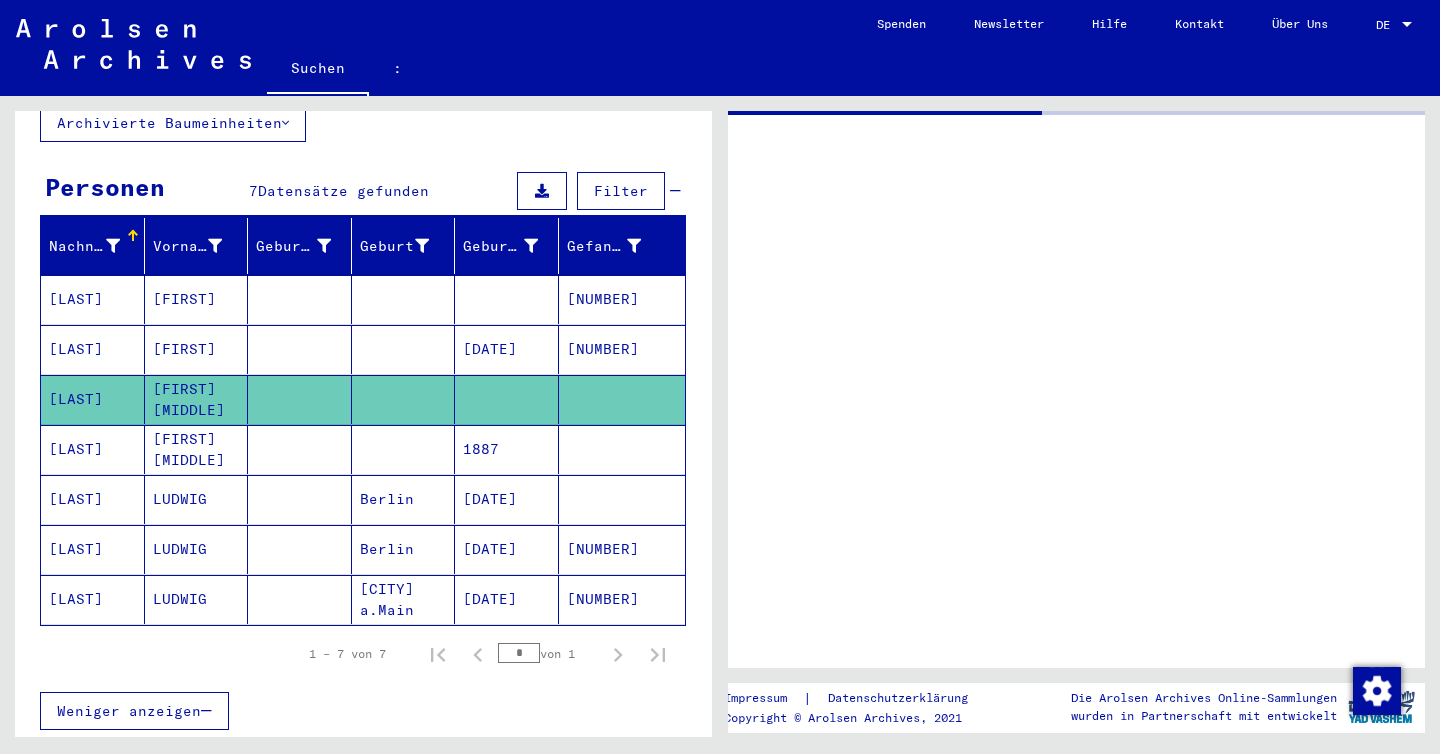 scroll, scrollTop: 0, scrollLeft: 0, axis: both 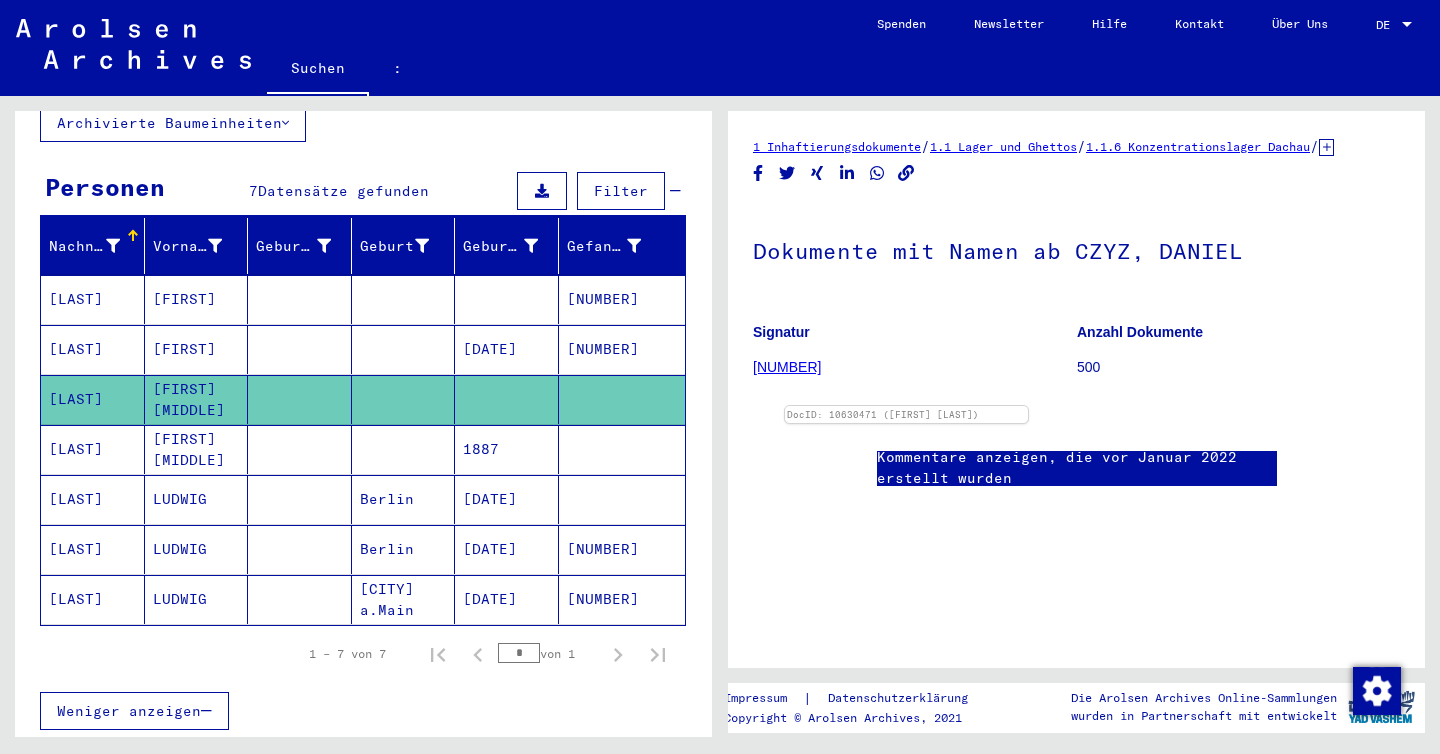 click on "[FIRST] [MIDDLE]" at bounding box center (184, 299) 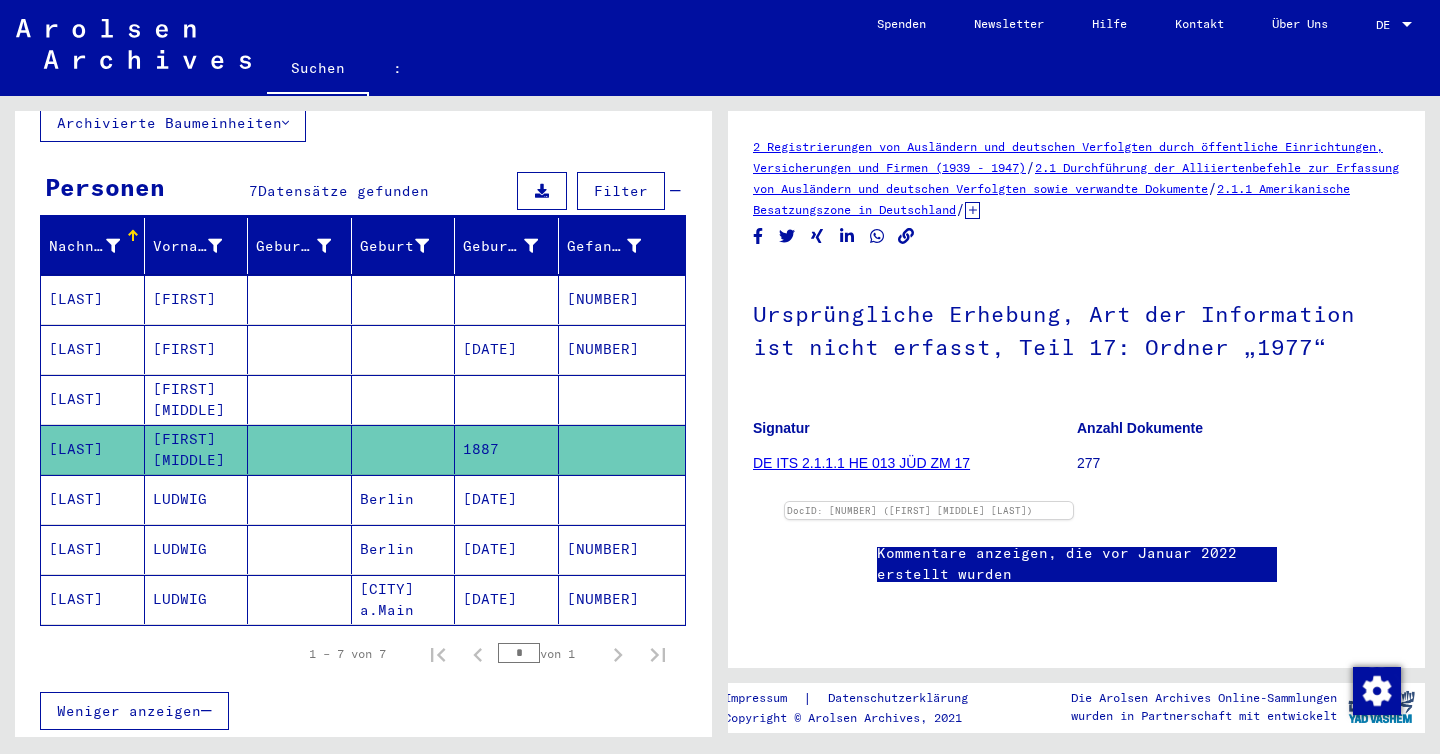 scroll, scrollTop: 0, scrollLeft: 0, axis: both 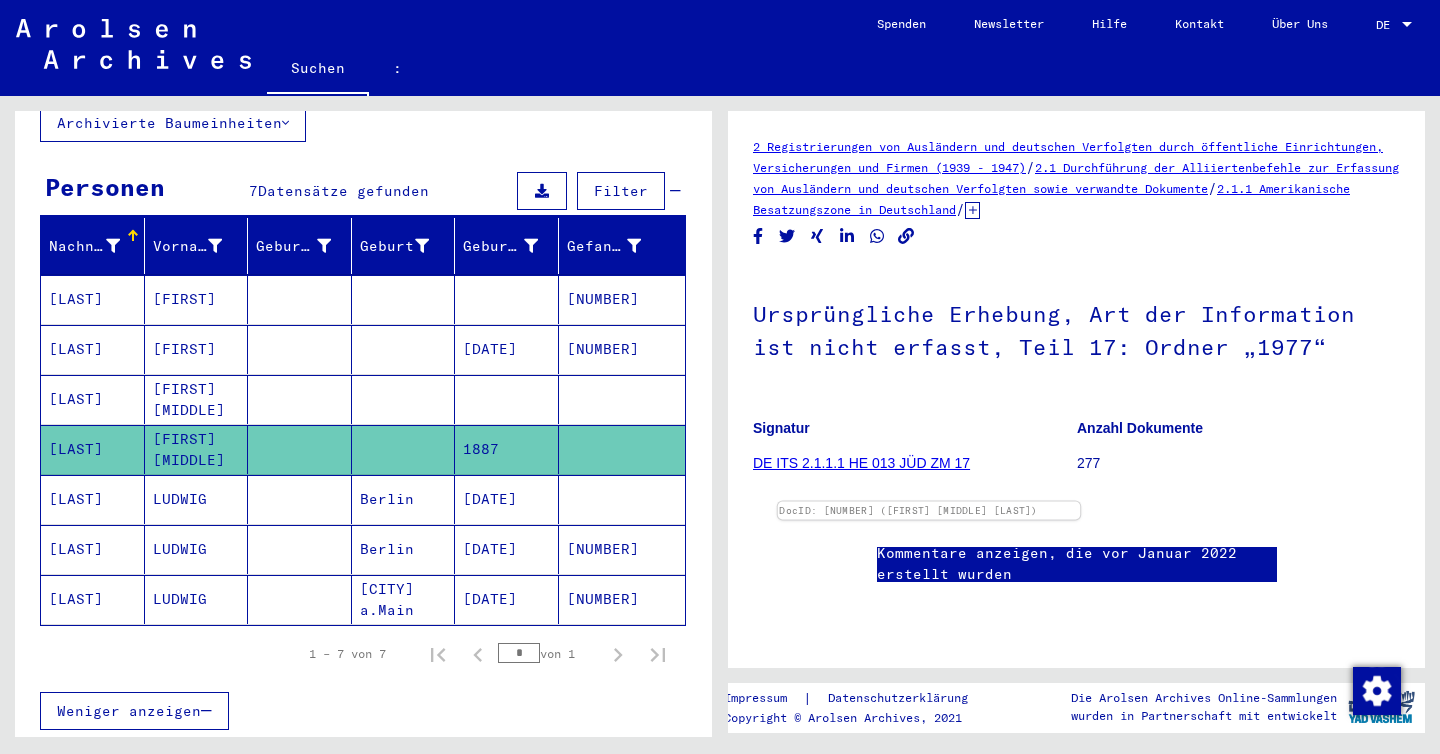 click at bounding box center (929, 502) 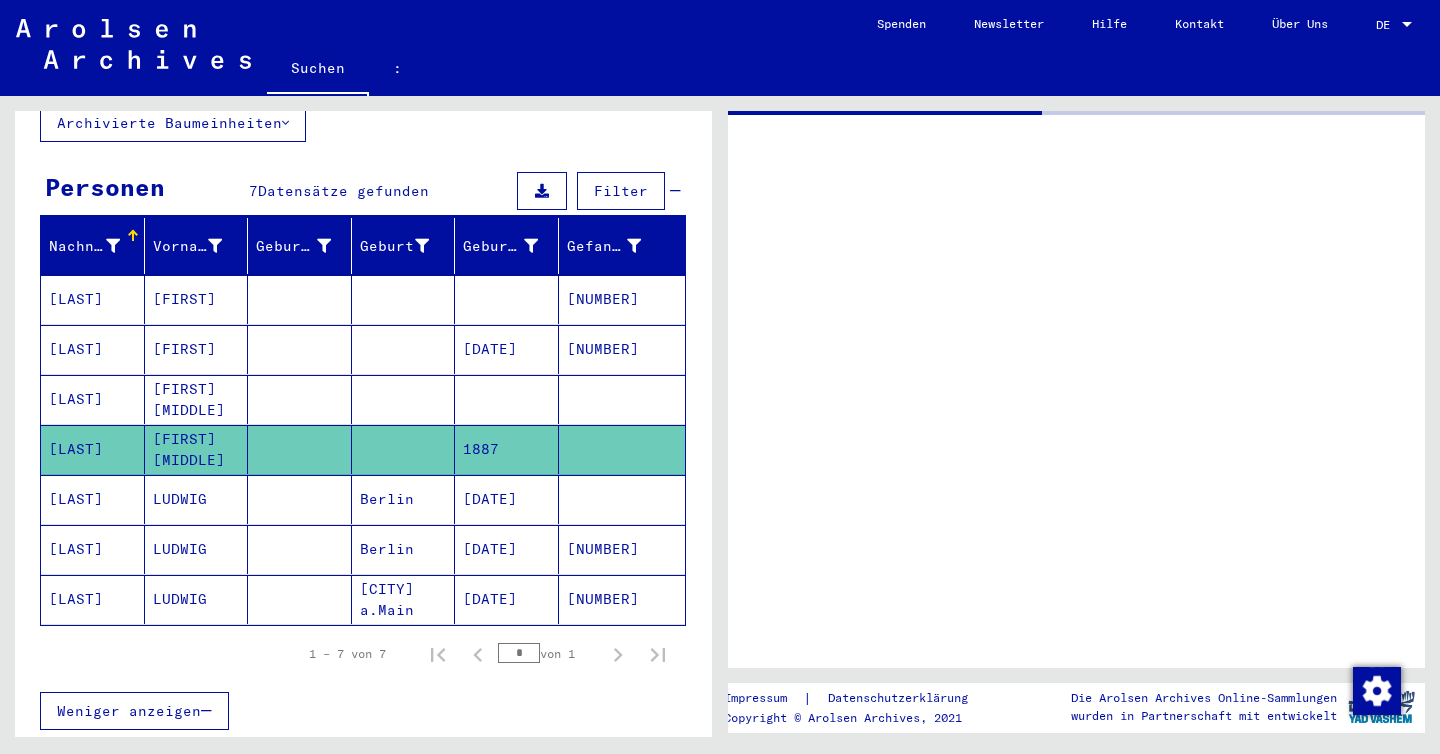 scroll, scrollTop: 0, scrollLeft: 0, axis: both 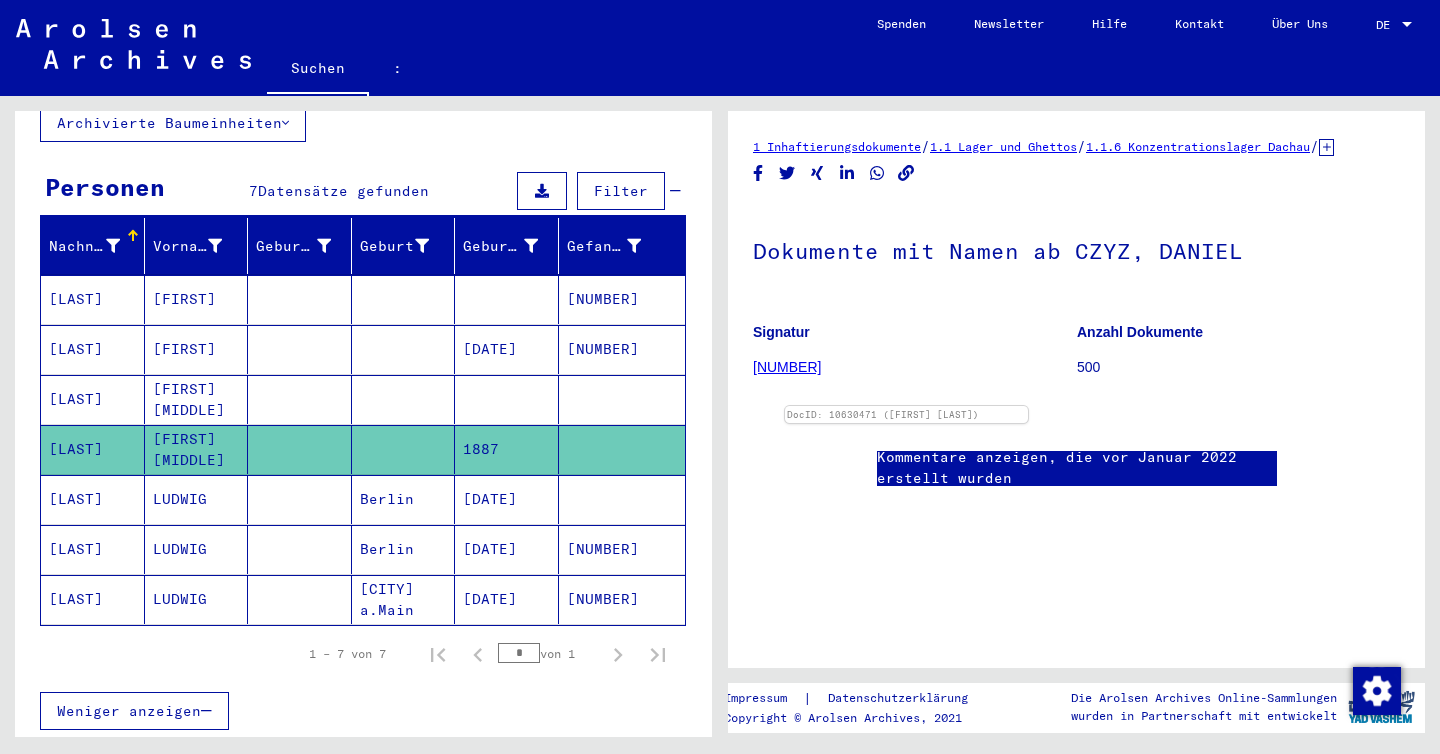 click on "[DATE]" at bounding box center (490, 349) 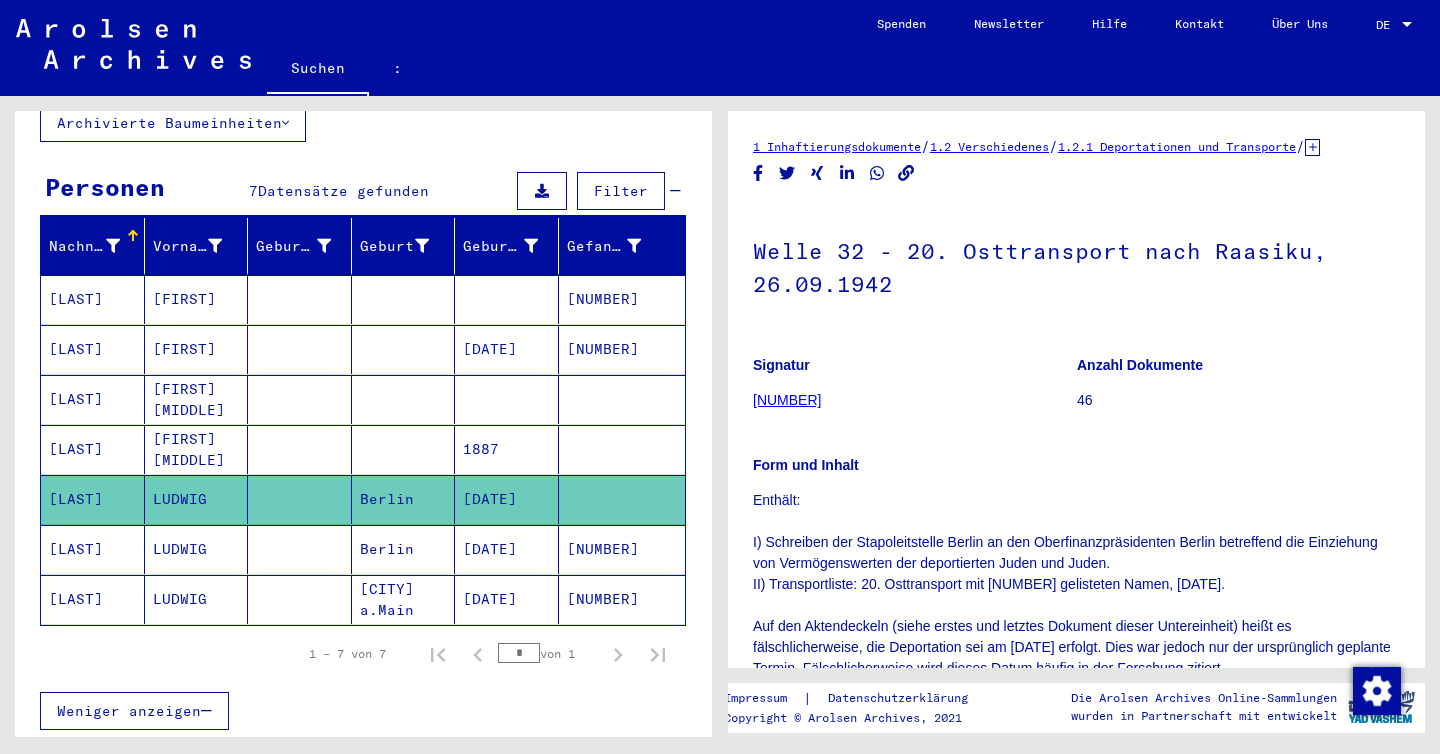 scroll, scrollTop: 0, scrollLeft: 0, axis: both 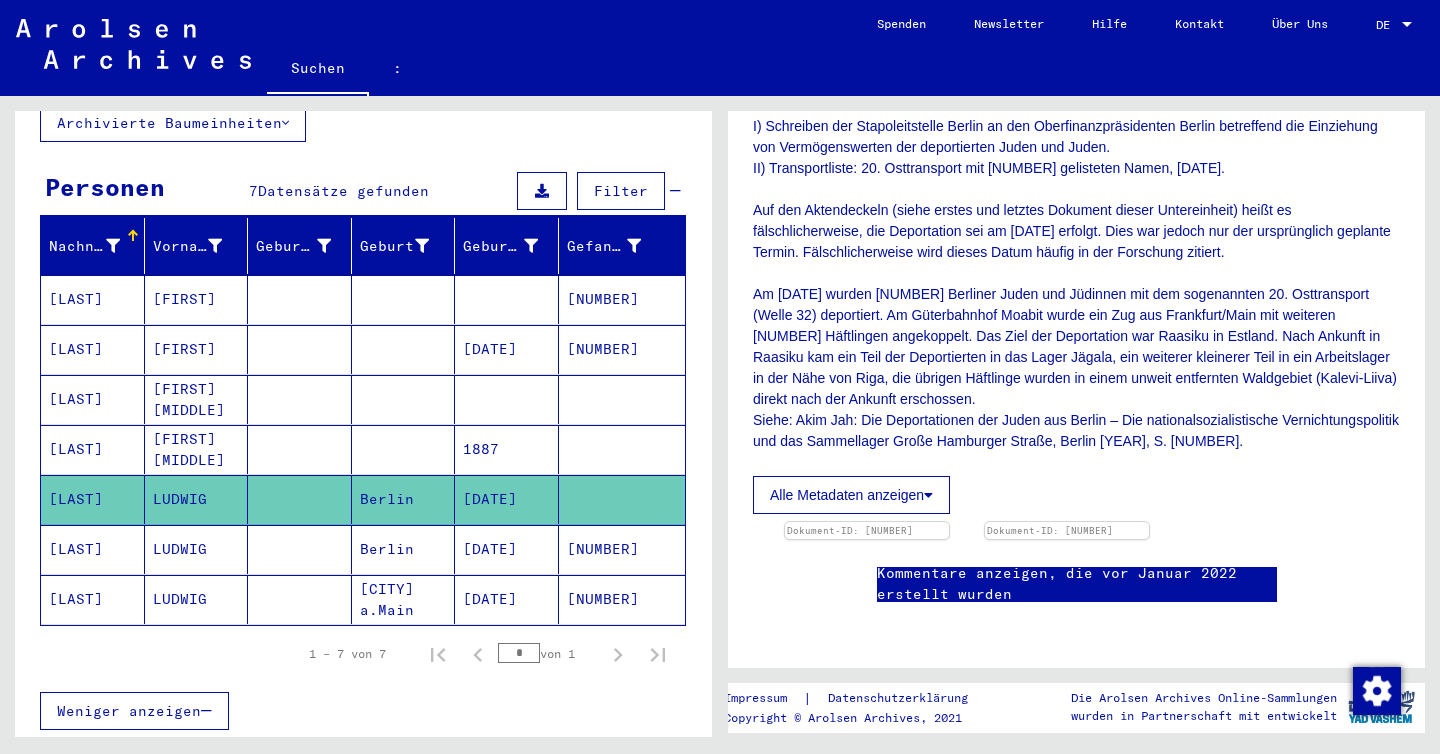 click on "[DATE]" at bounding box center (490, 349) 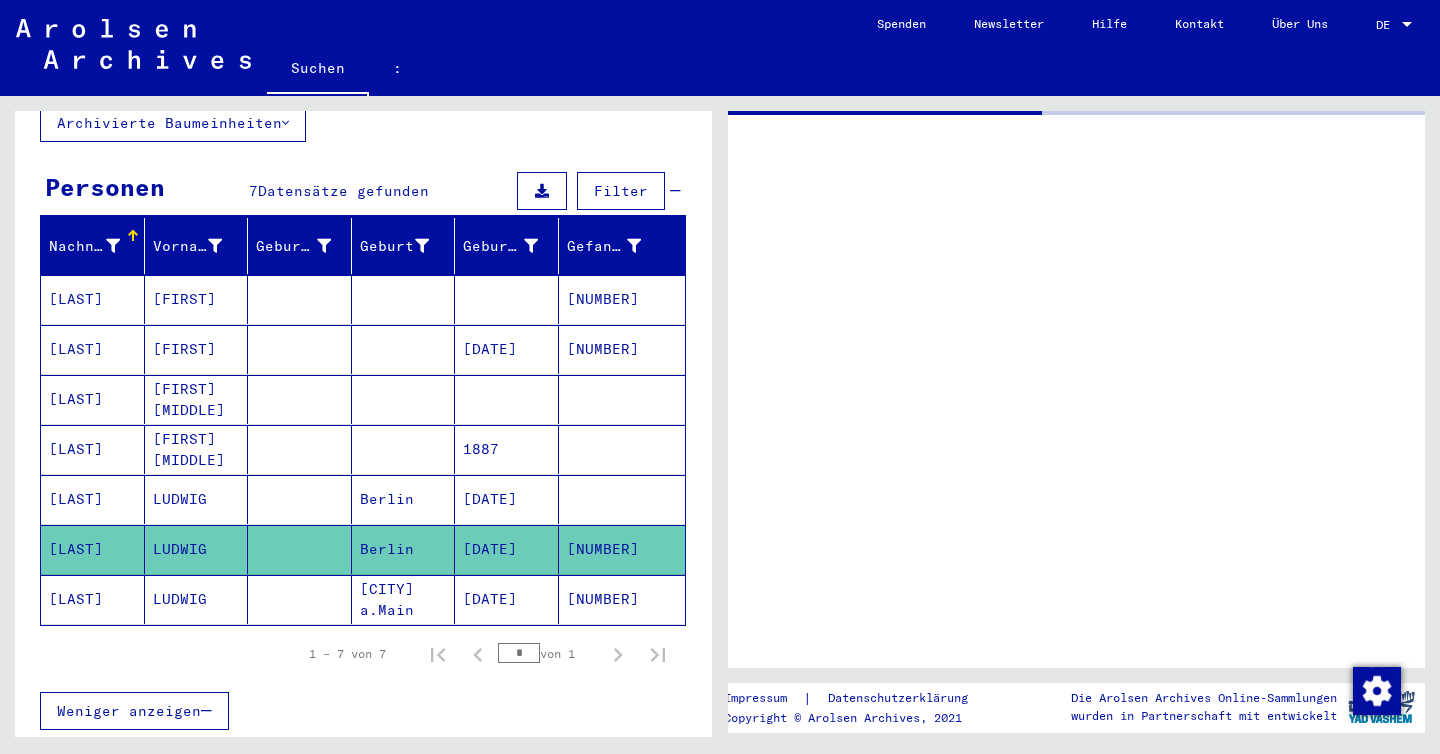 scroll, scrollTop: 0, scrollLeft: 0, axis: both 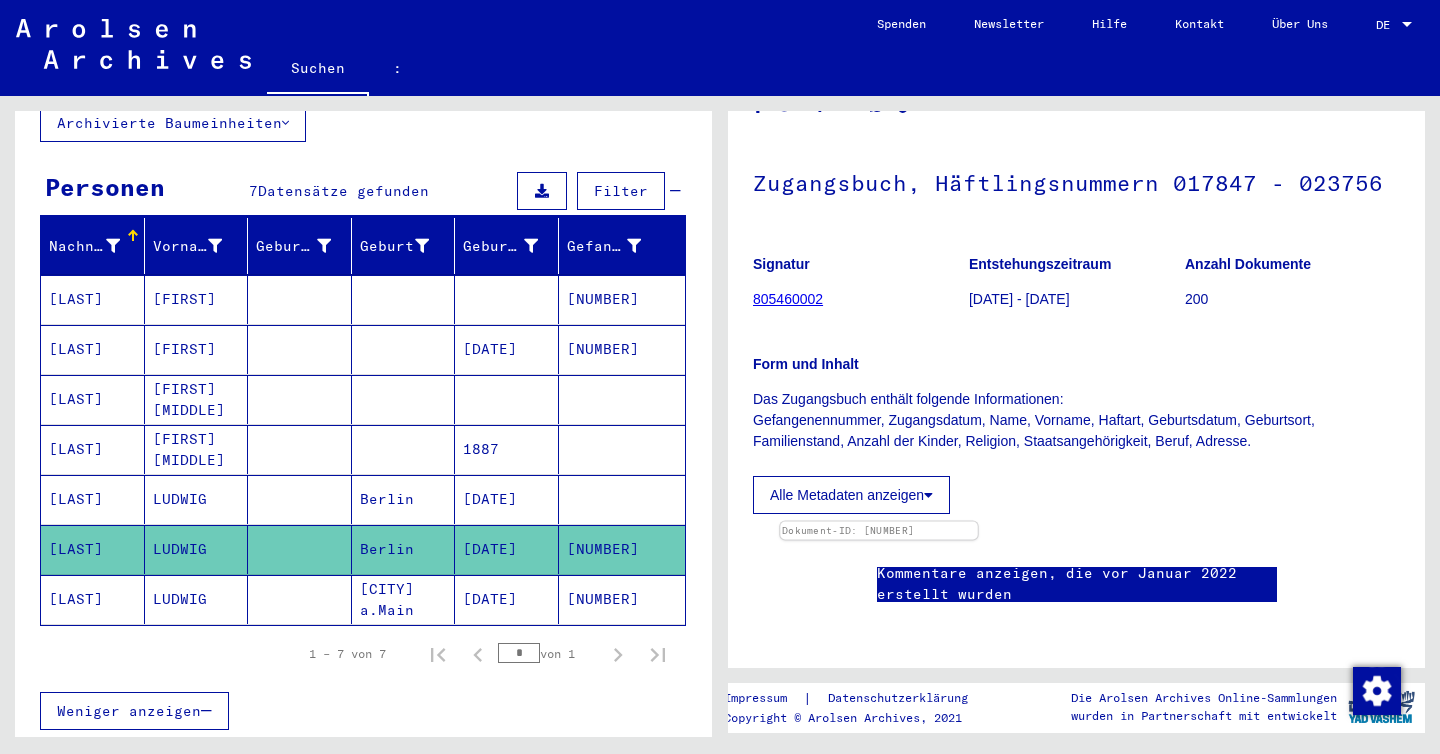 click at bounding box center [879, 522] 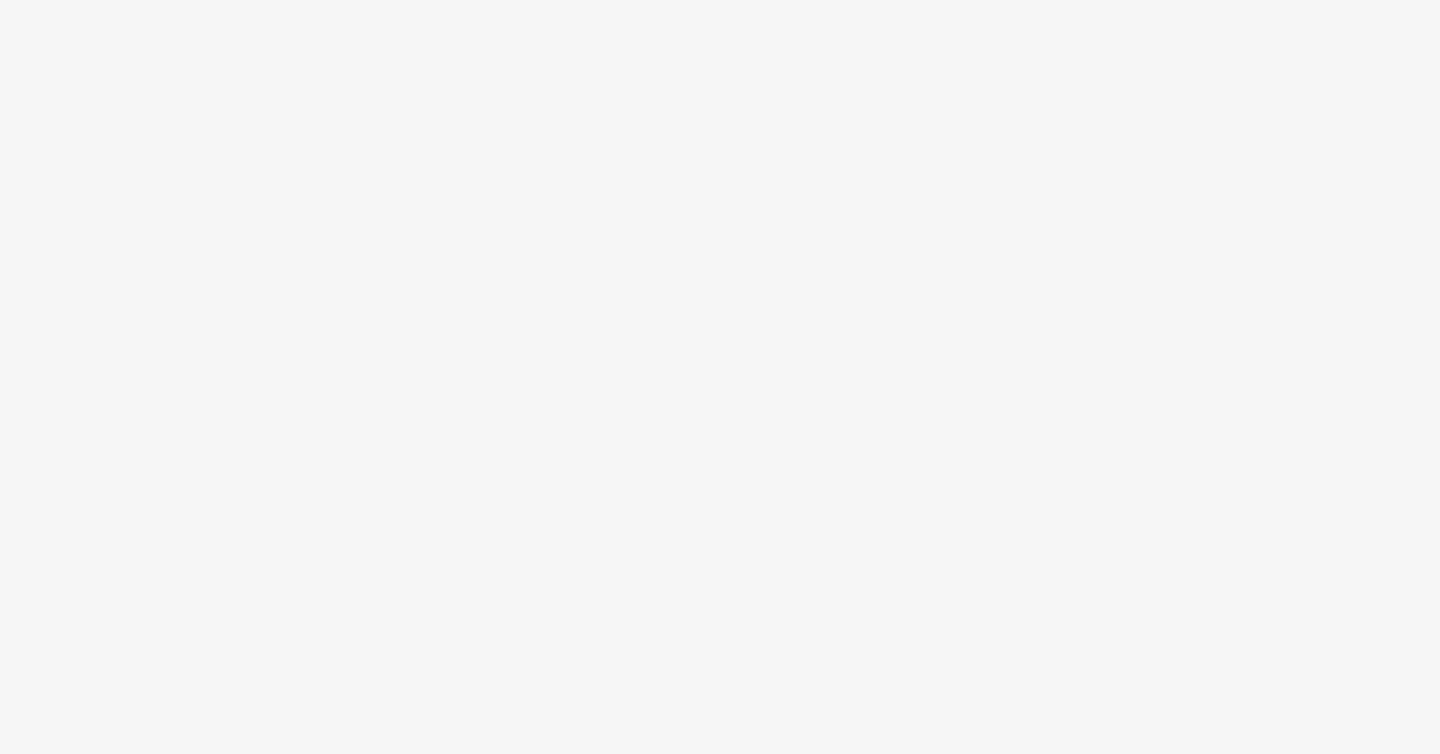 drag, startPoint x: 906, startPoint y: 323, endPoint x: 907, endPoint y: 338, distance: 15.033297 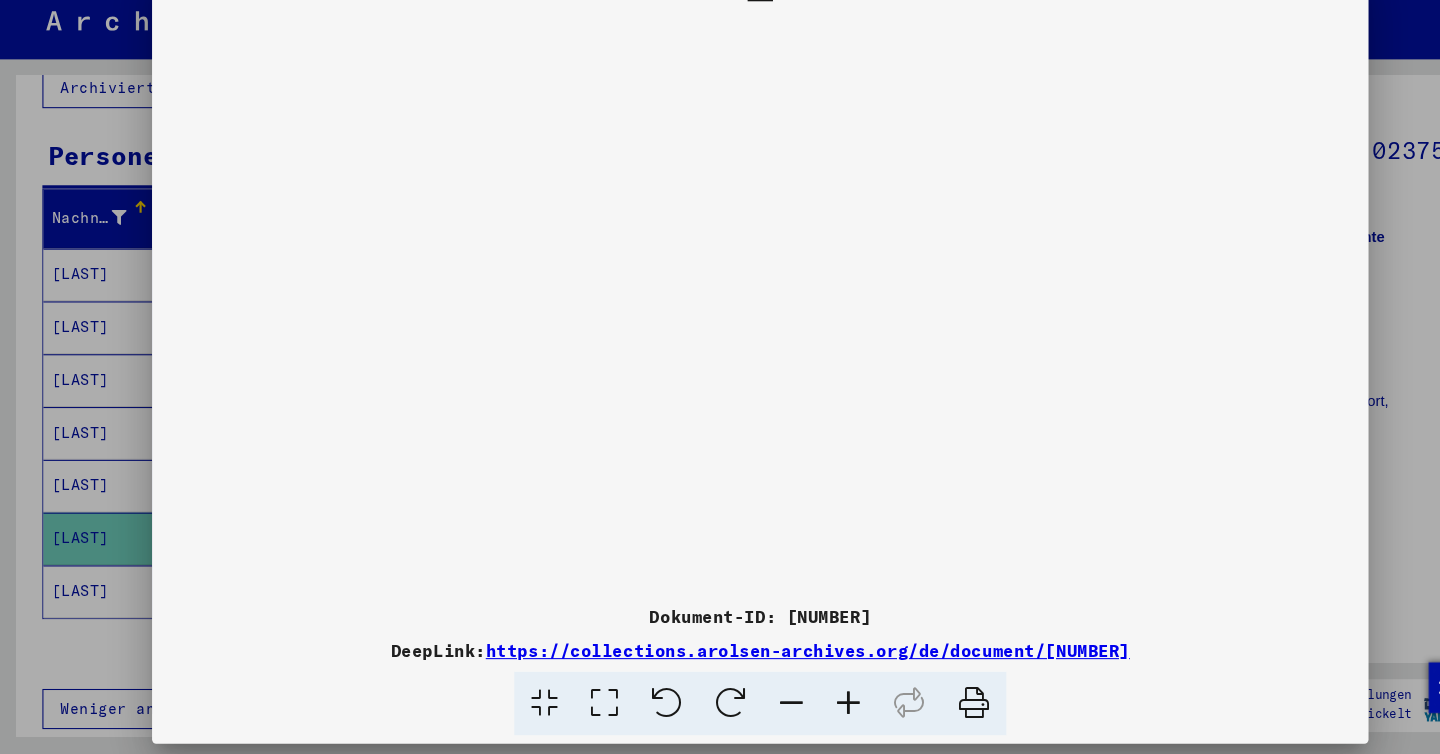 scroll, scrollTop: 0, scrollLeft: 0, axis: both 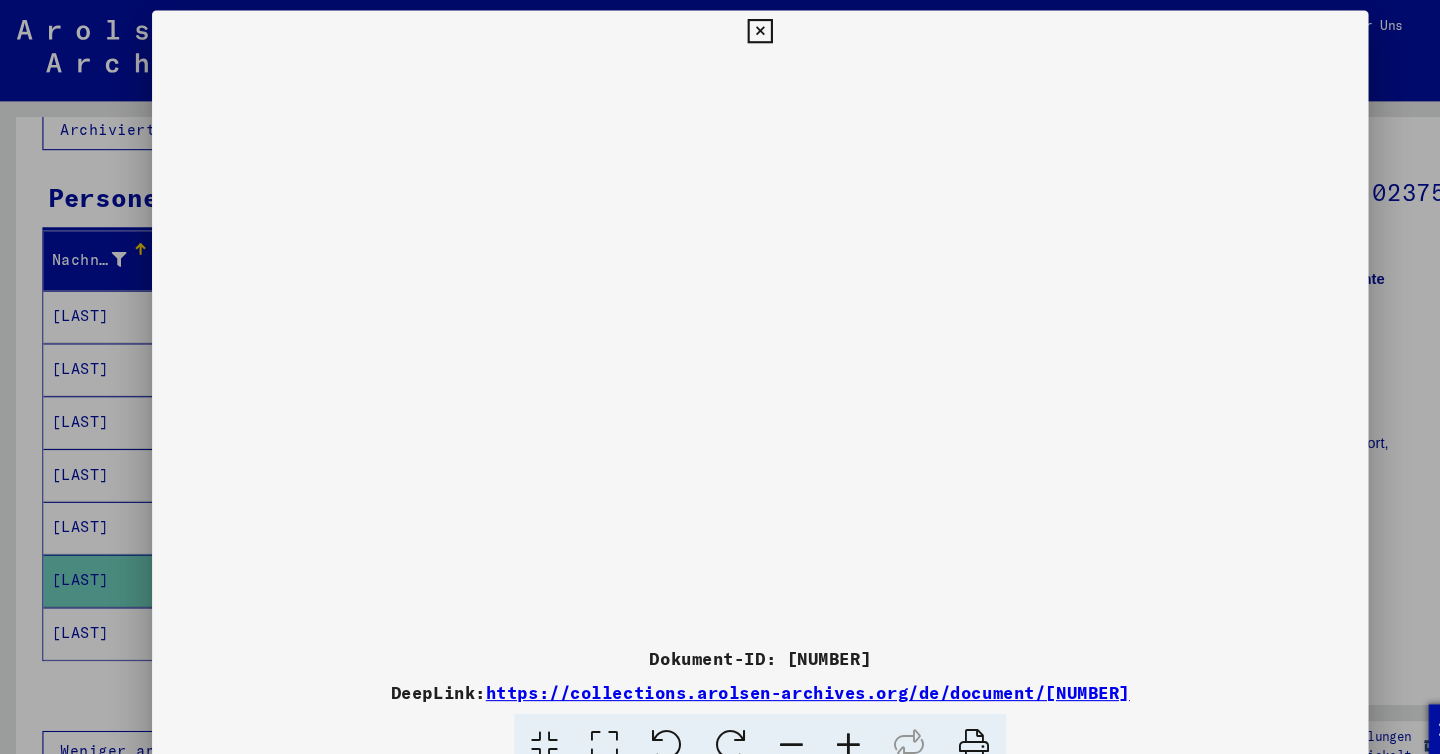 click at bounding box center [719, 30] 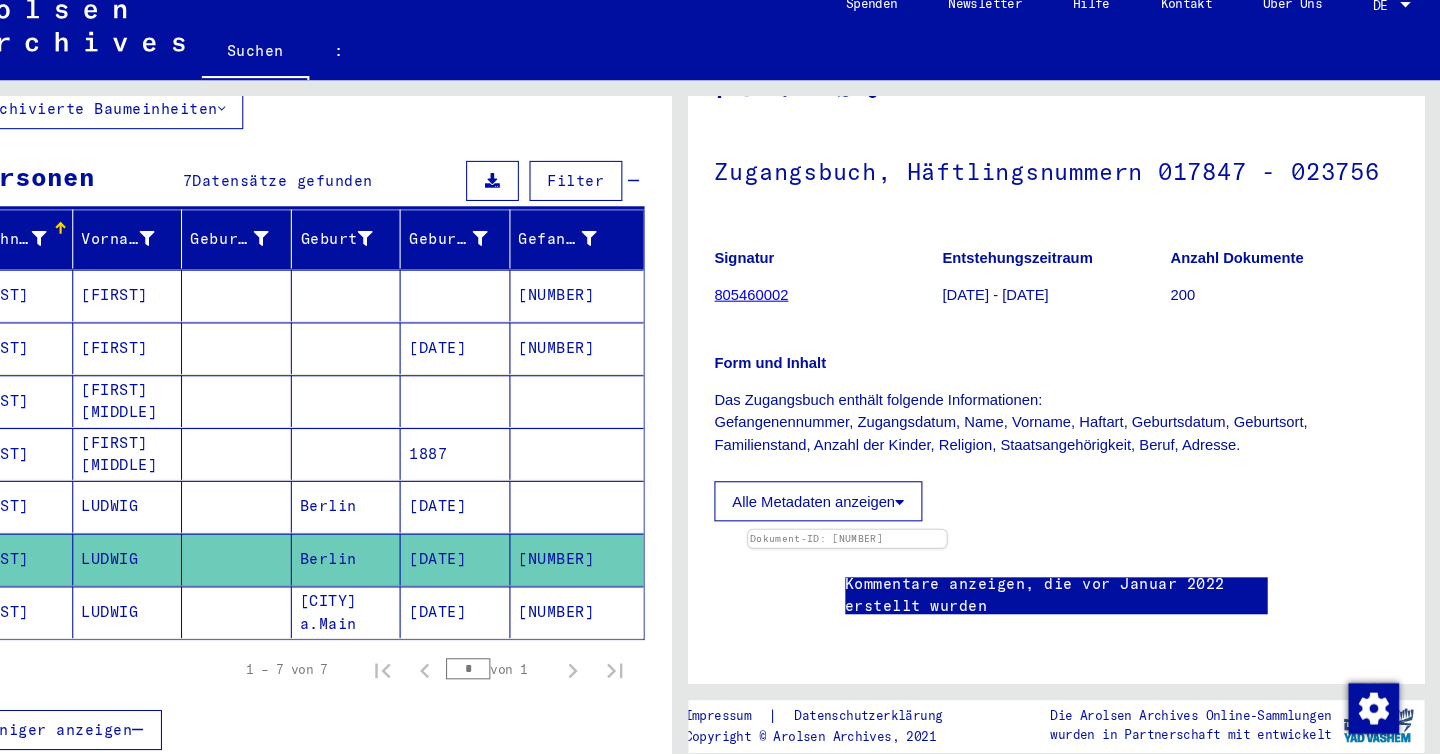 scroll, scrollTop: 117, scrollLeft: 0, axis: vertical 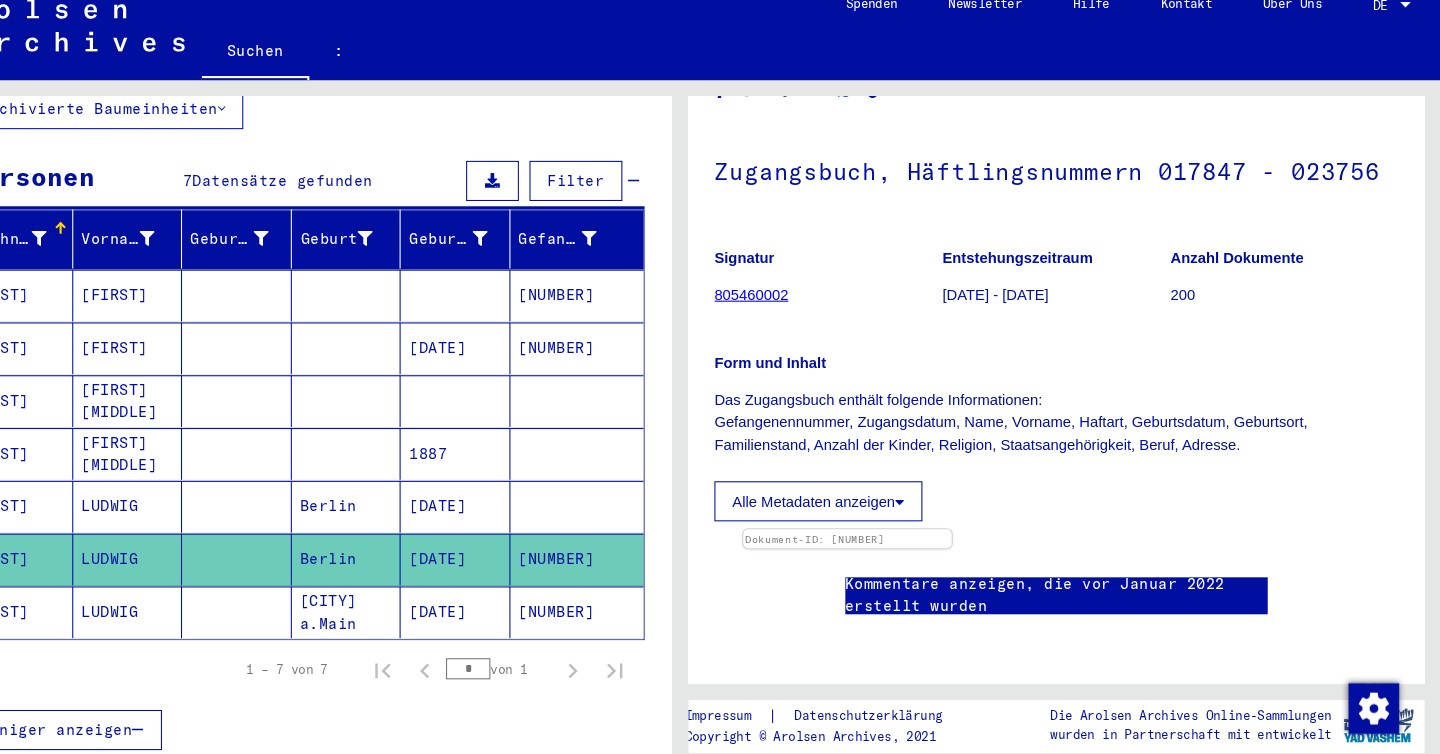 click at bounding box center (879, 522) 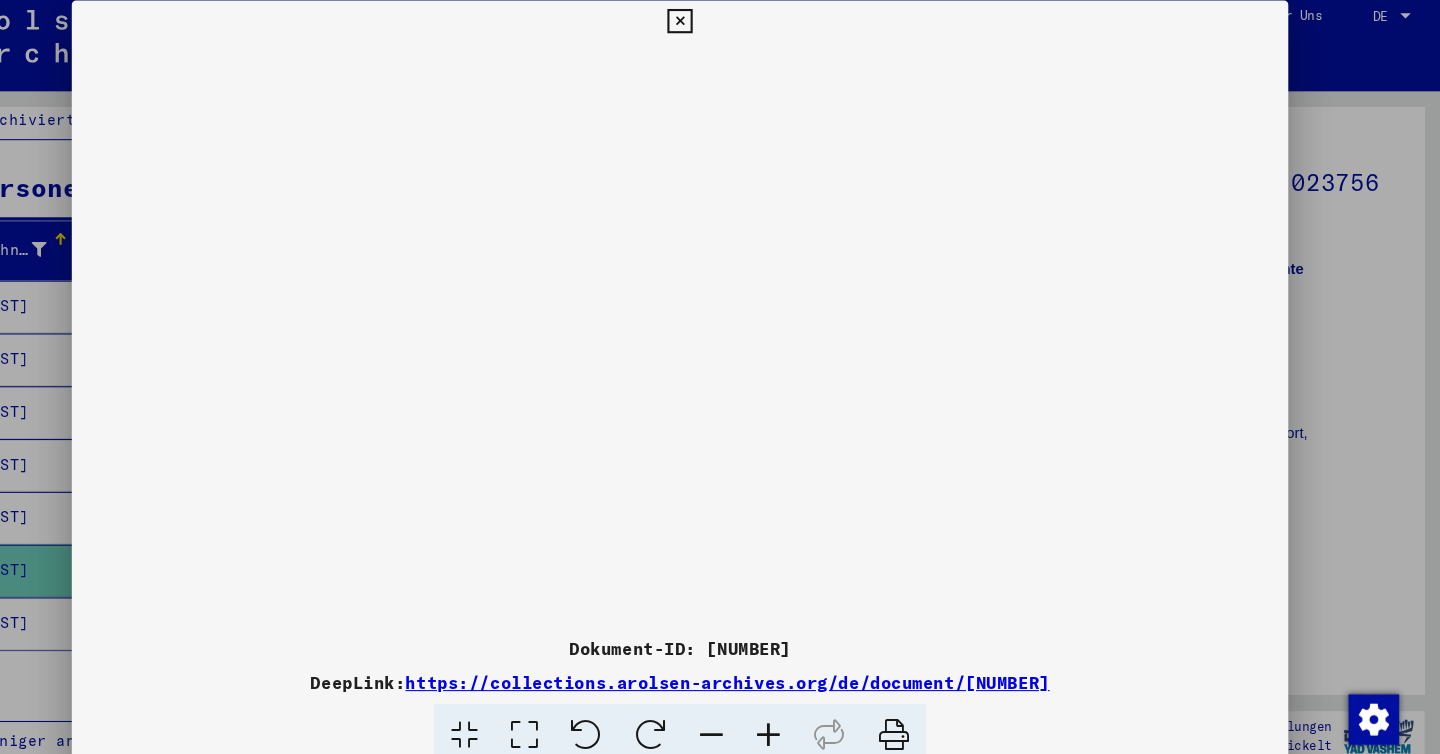 click at bounding box center [720, 327] 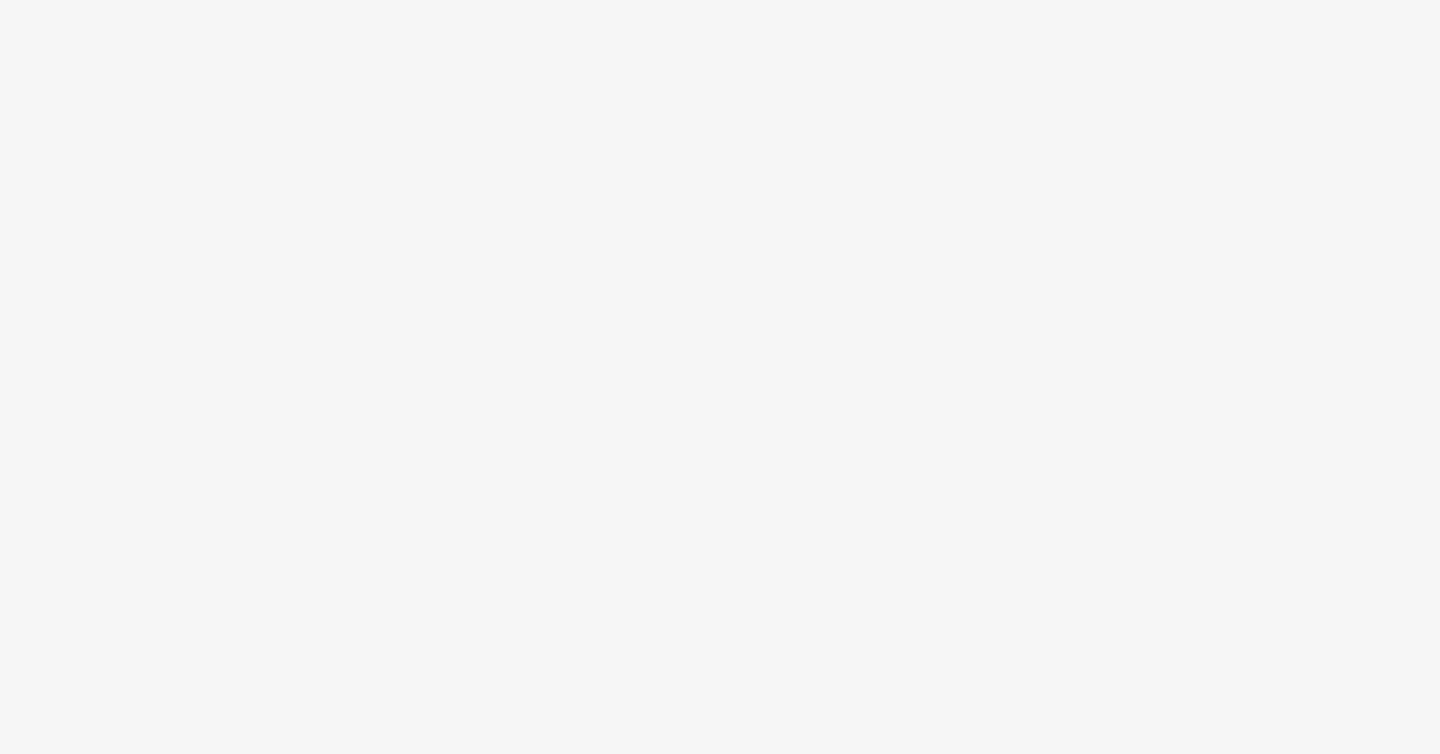 drag, startPoint x: 449, startPoint y: 396, endPoint x: 462, endPoint y: 507, distance: 111.75867 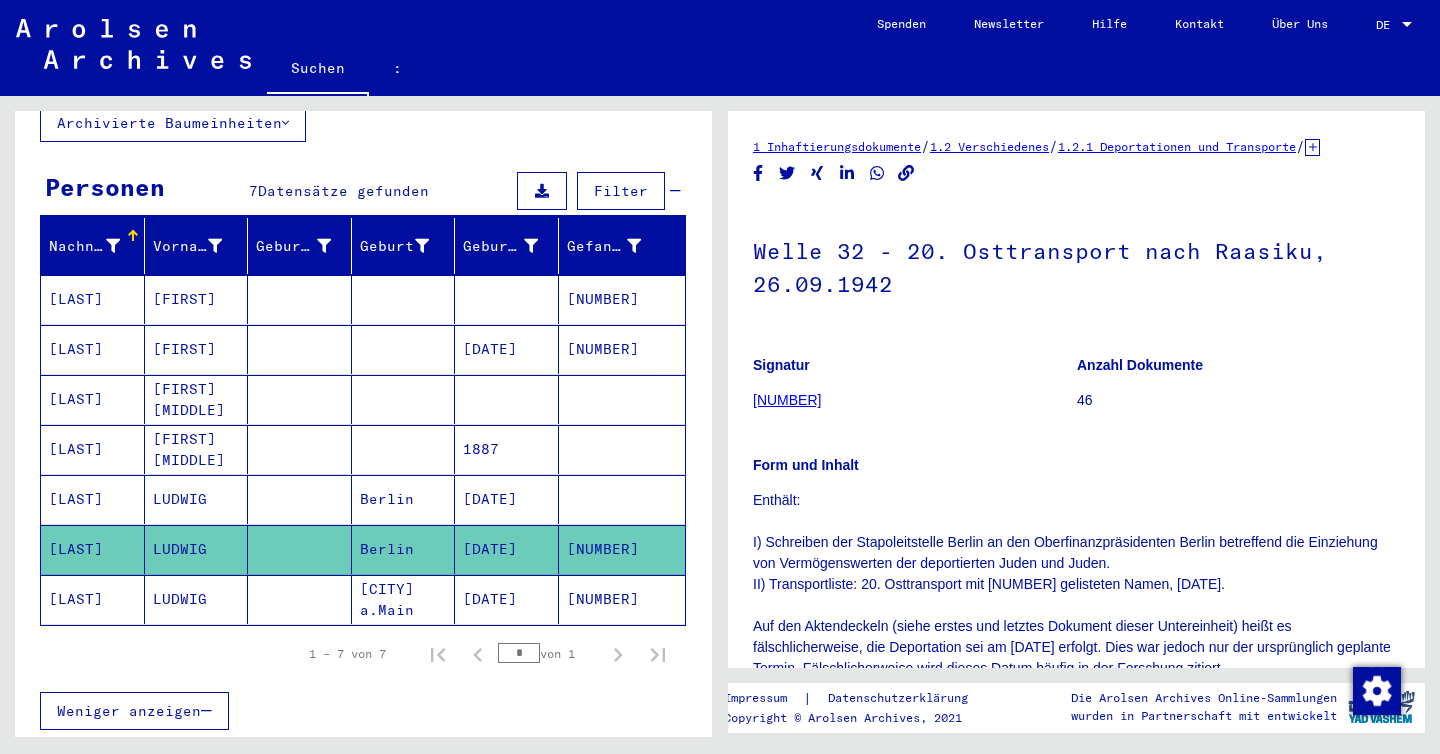 scroll, scrollTop: 0, scrollLeft: 0, axis: both 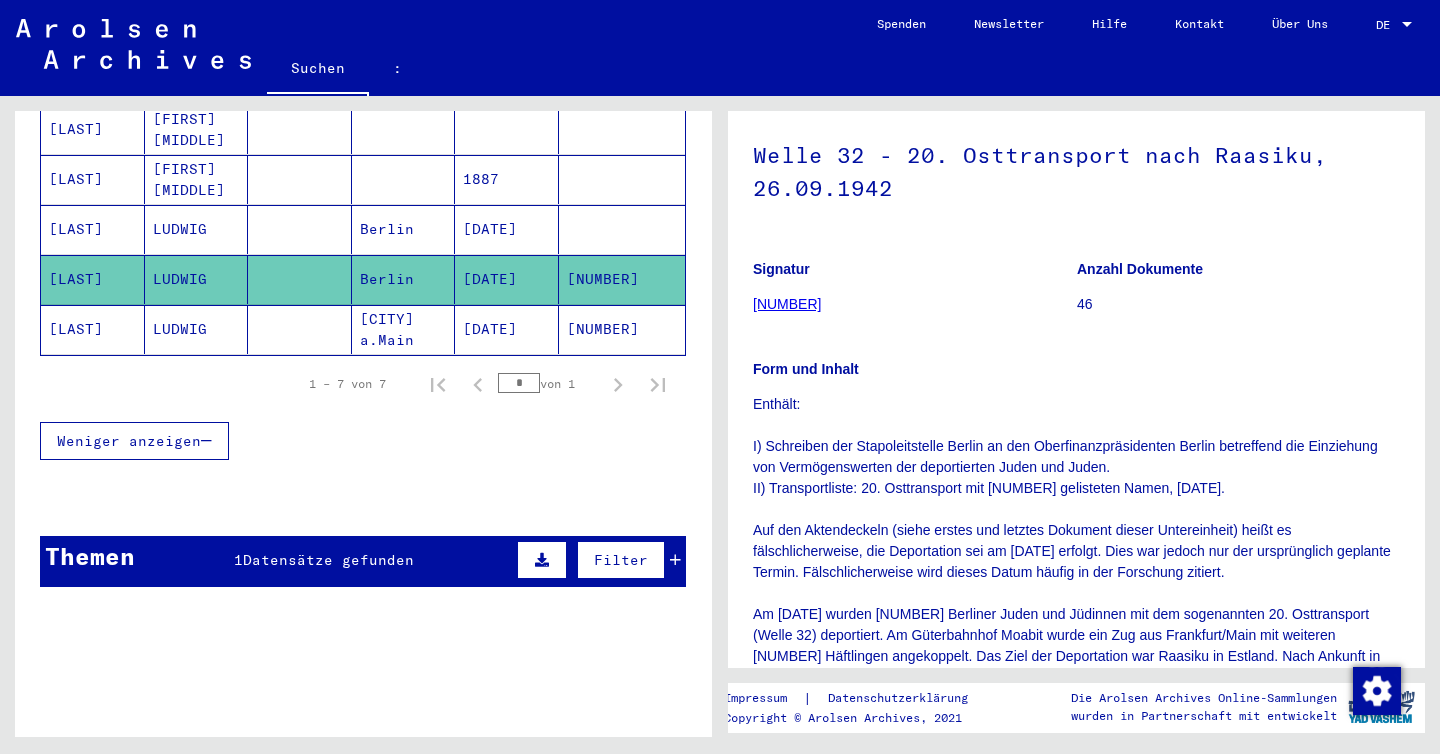 click on "LUDWIG" at bounding box center [197, 29] 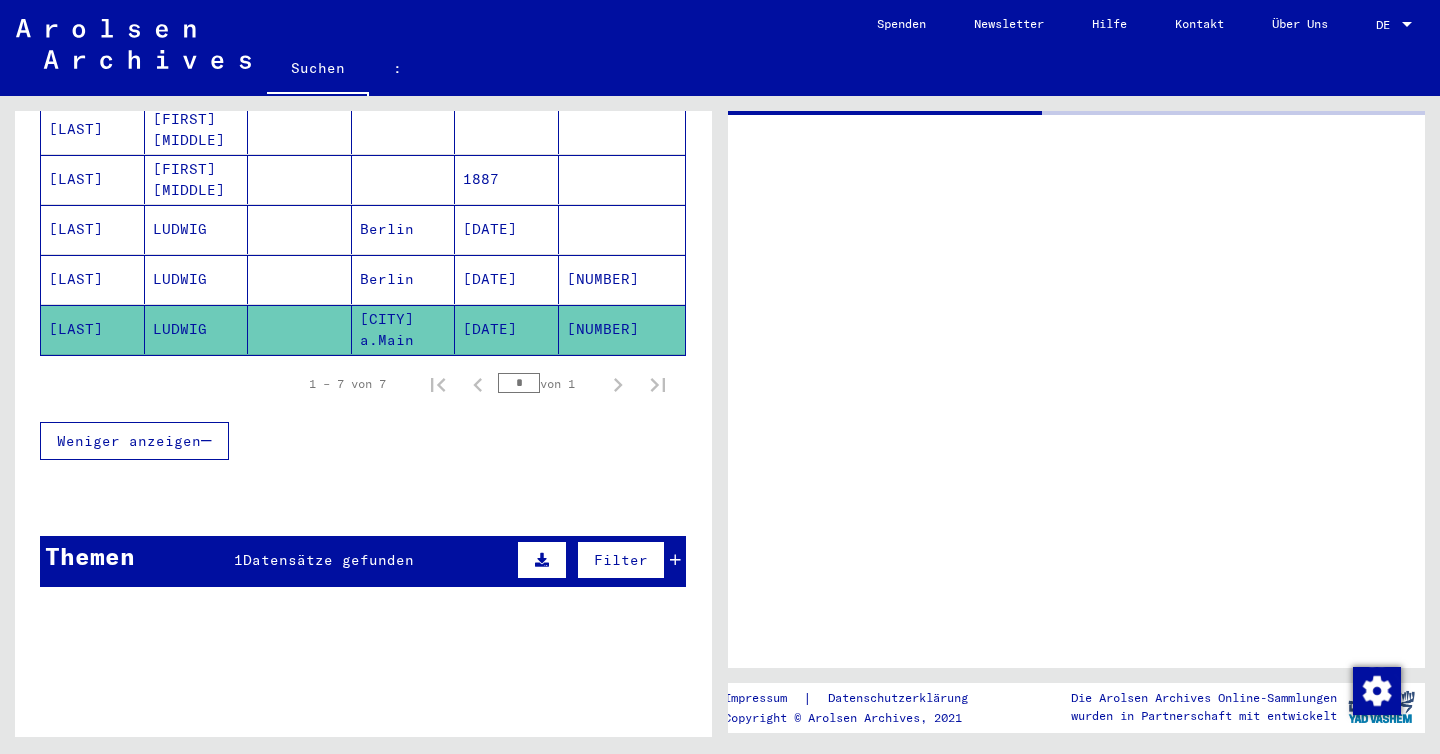 scroll, scrollTop: 0, scrollLeft: 0, axis: both 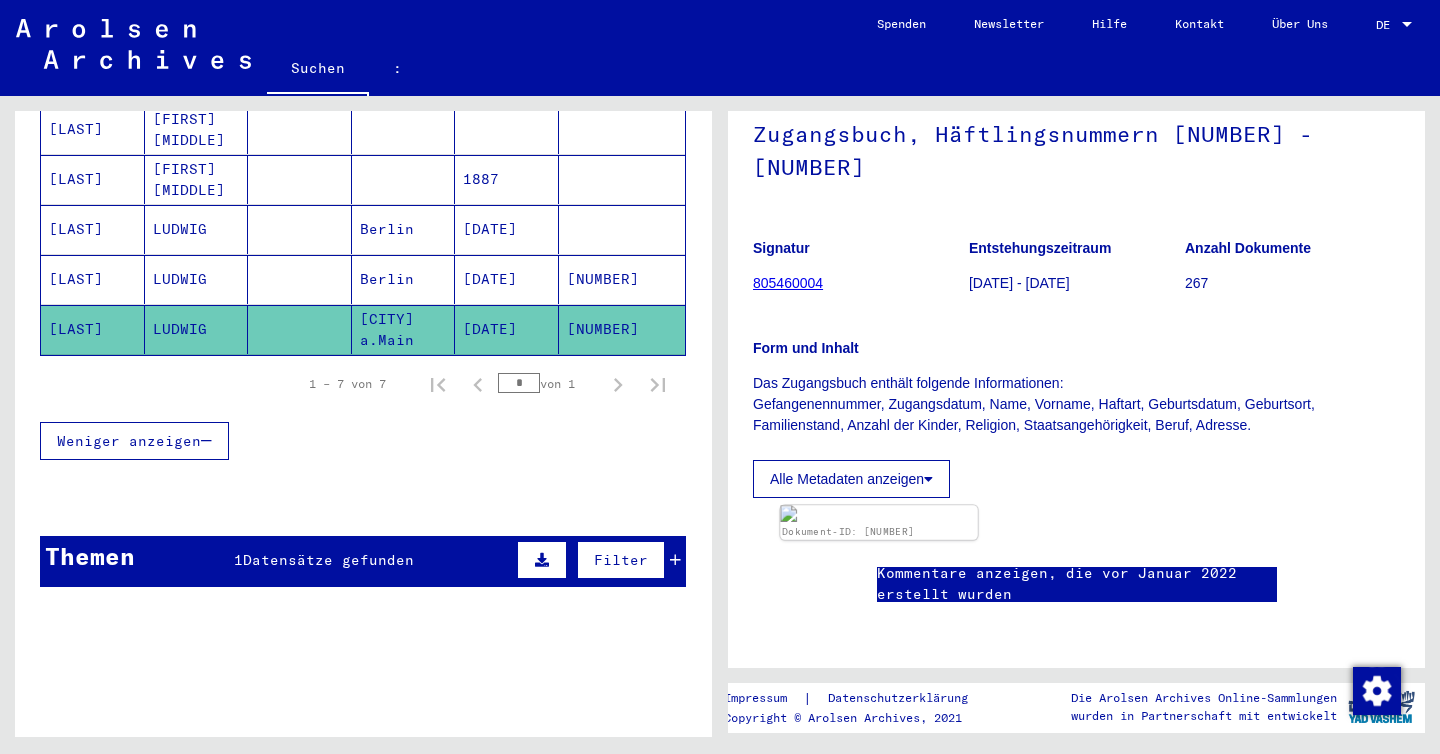 click at bounding box center [879, 513] 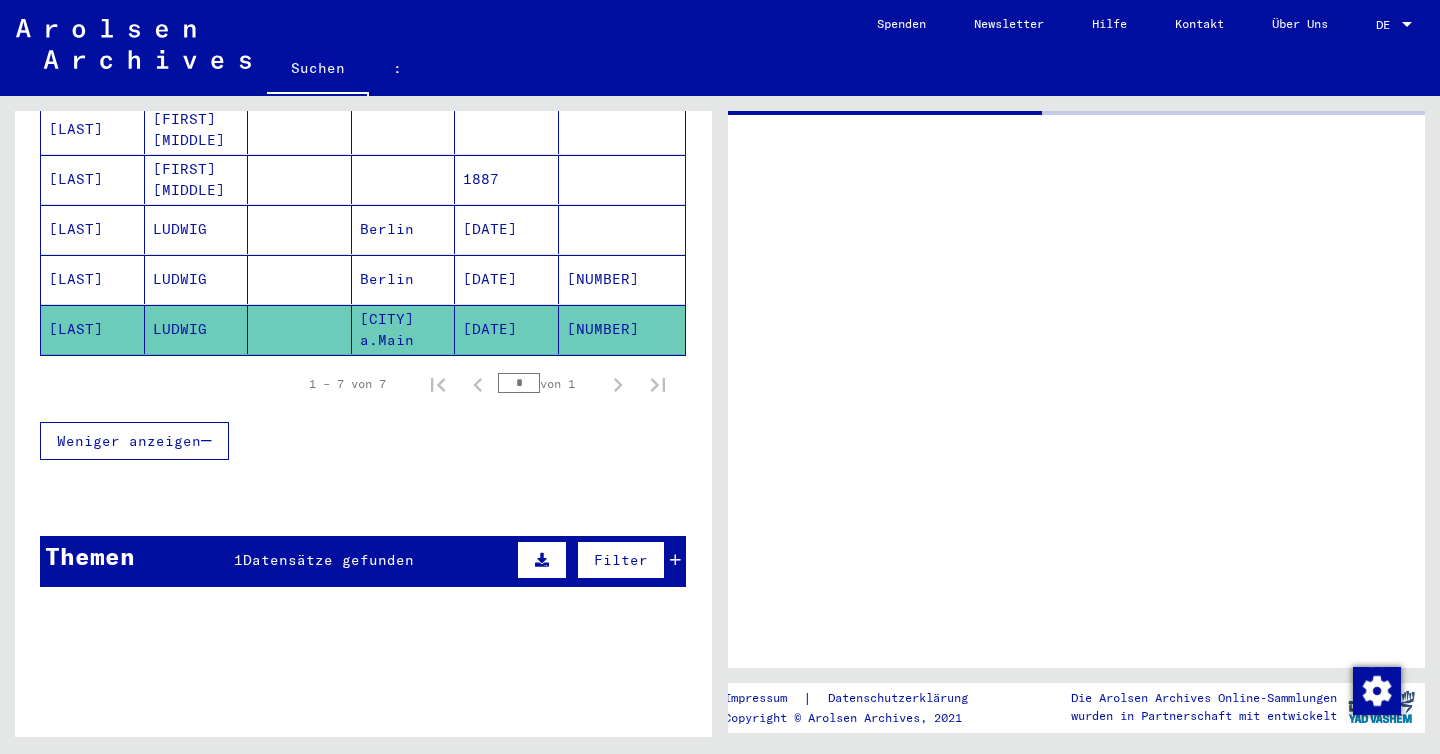 scroll, scrollTop: 0, scrollLeft: 0, axis: both 